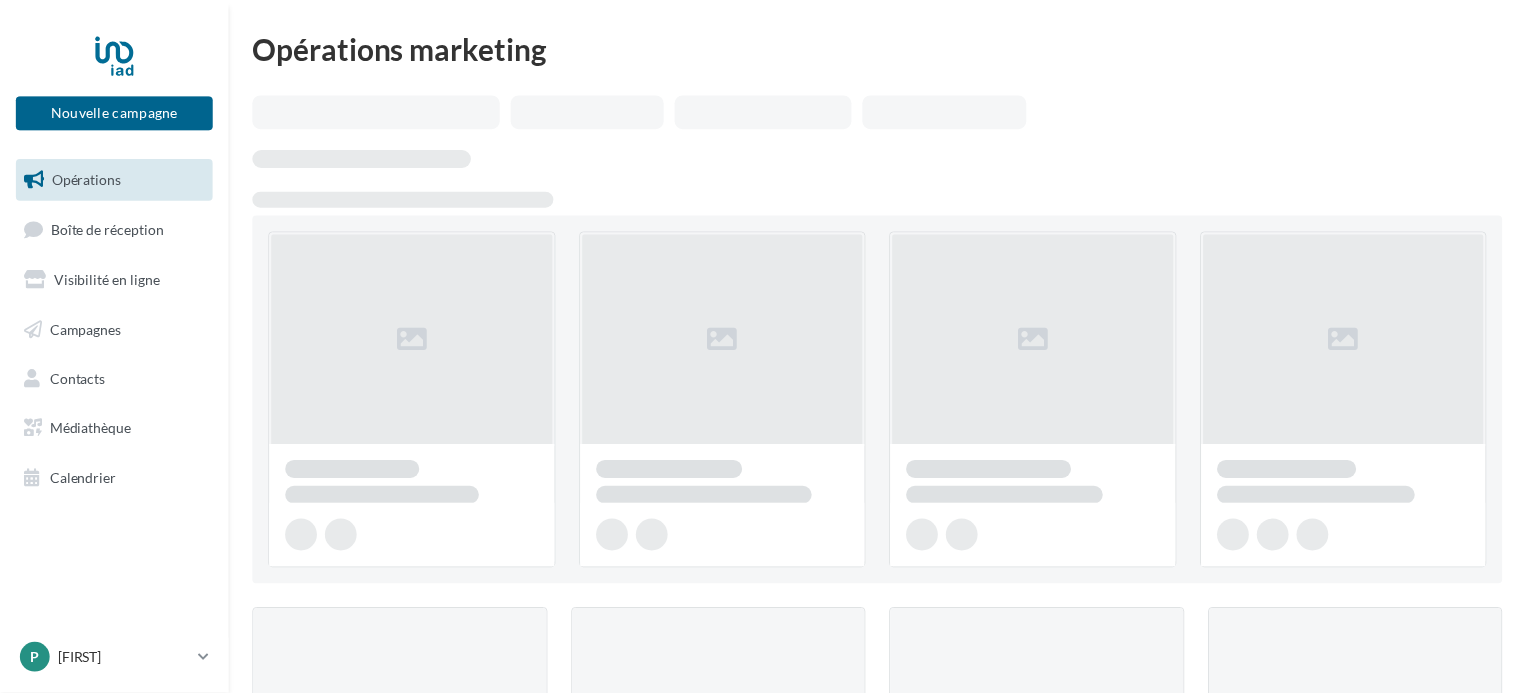 scroll, scrollTop: 0, scrollLeft: 0, axis: both 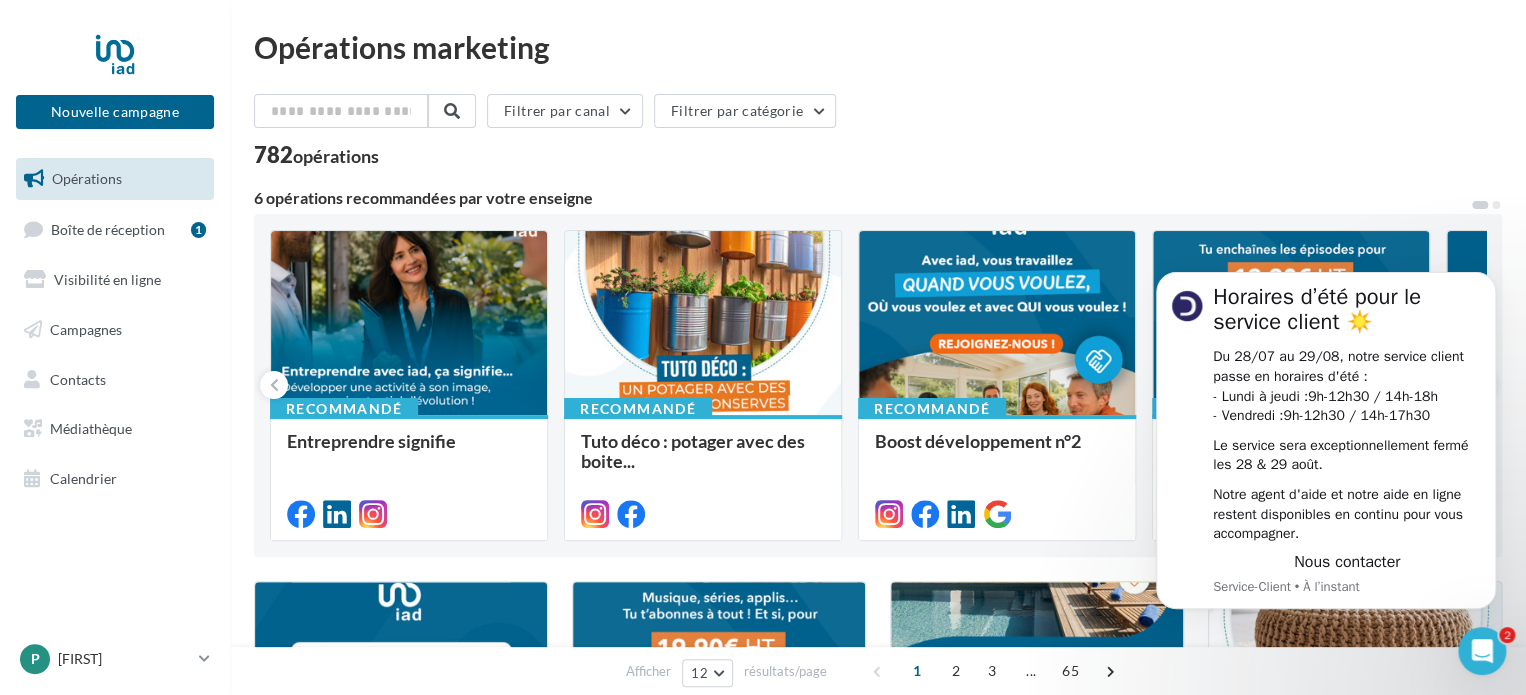 click on "Filtrer par canal         Filtrer par catégorie" at bounding box center [878, 115] 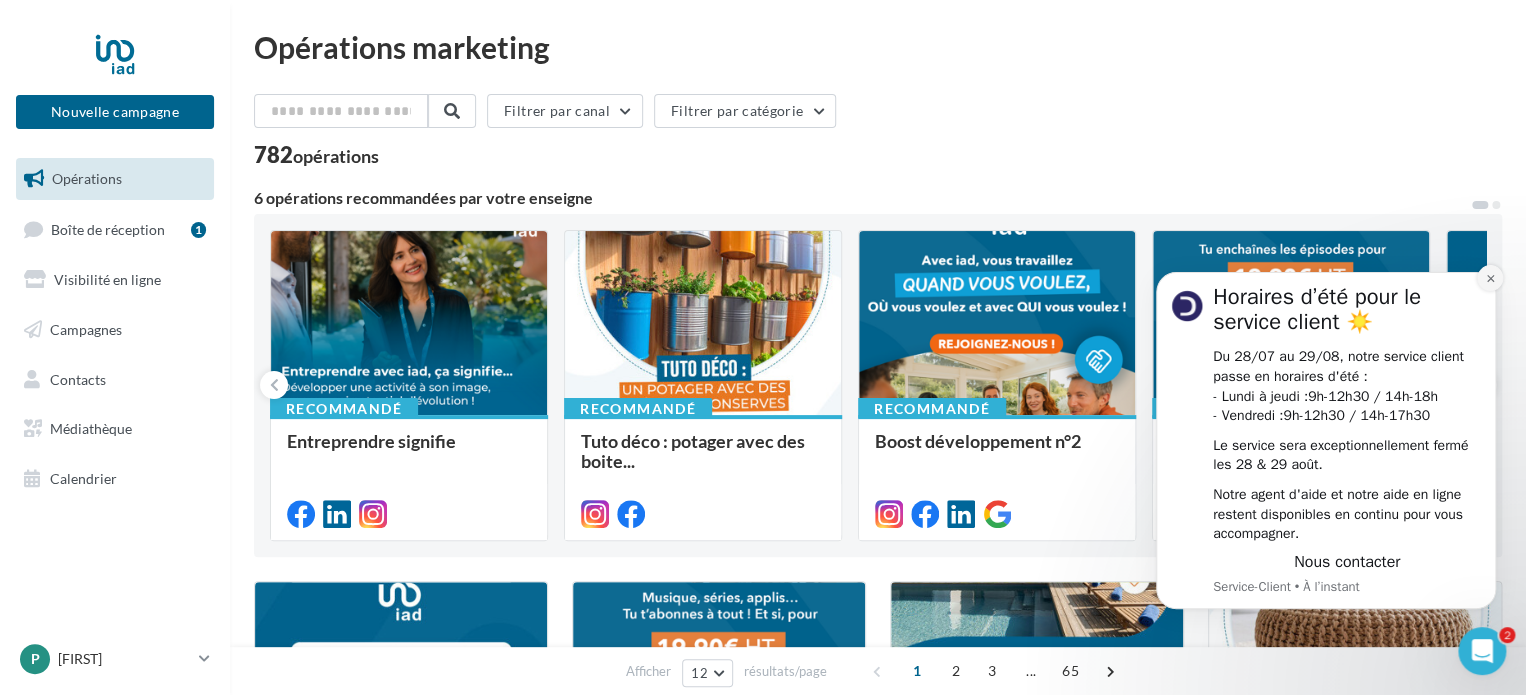 click 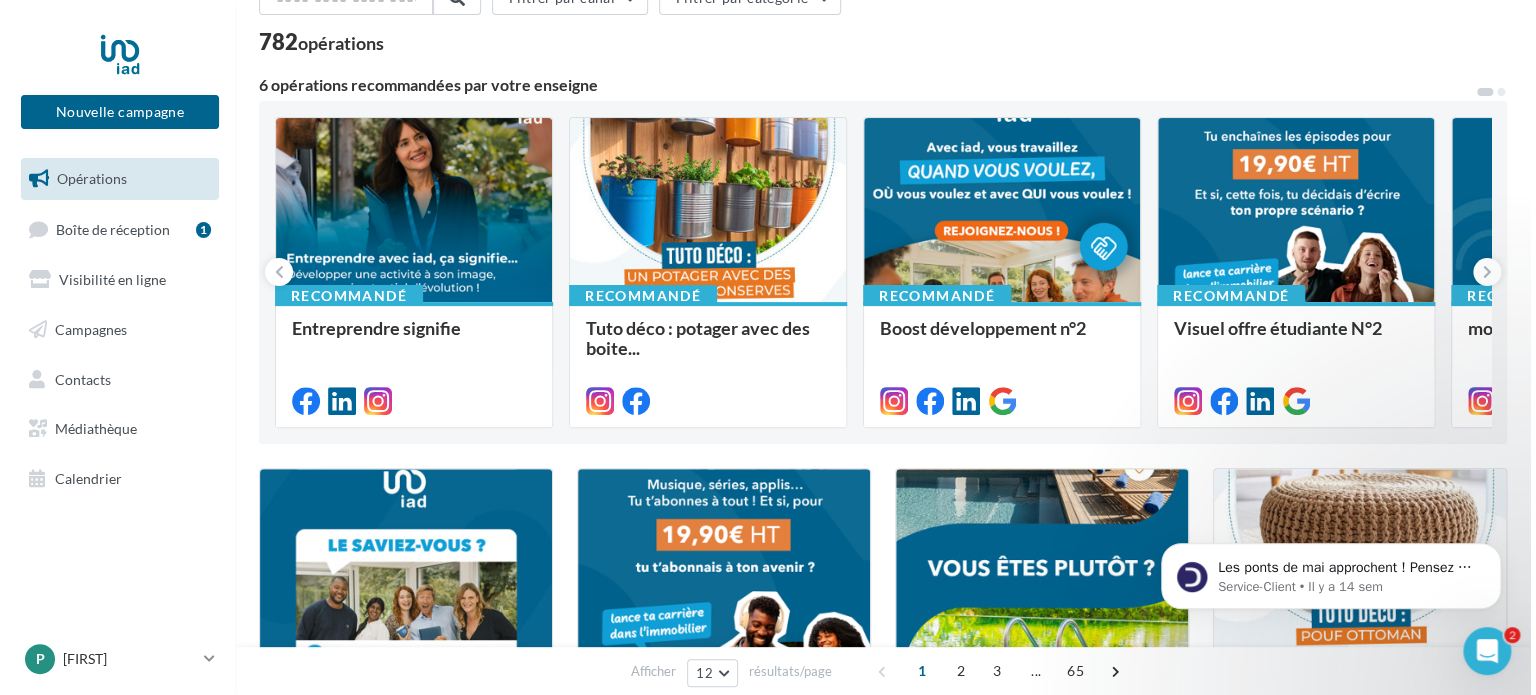 scroll, scrollTop: 112, scrollLeft: 0, axis: vertical 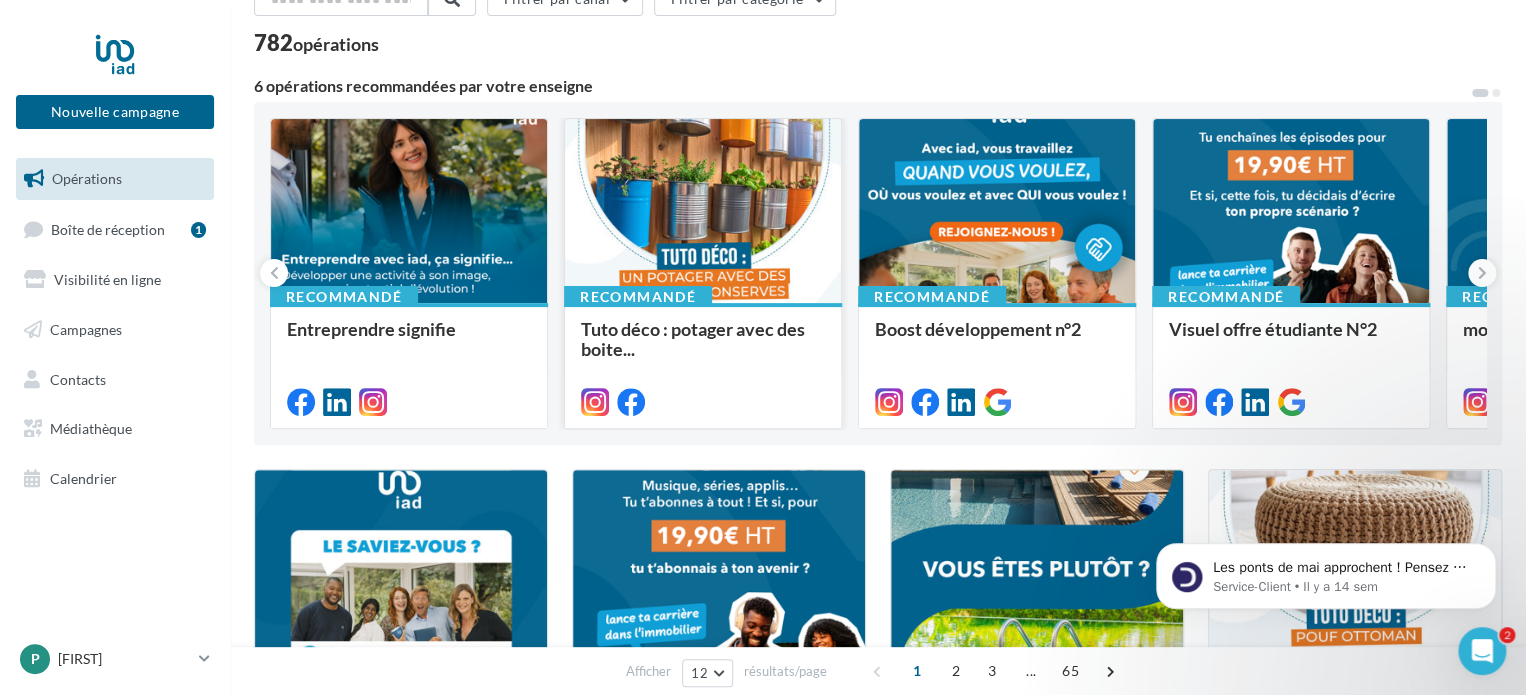 click at bounding box center [703, 212] 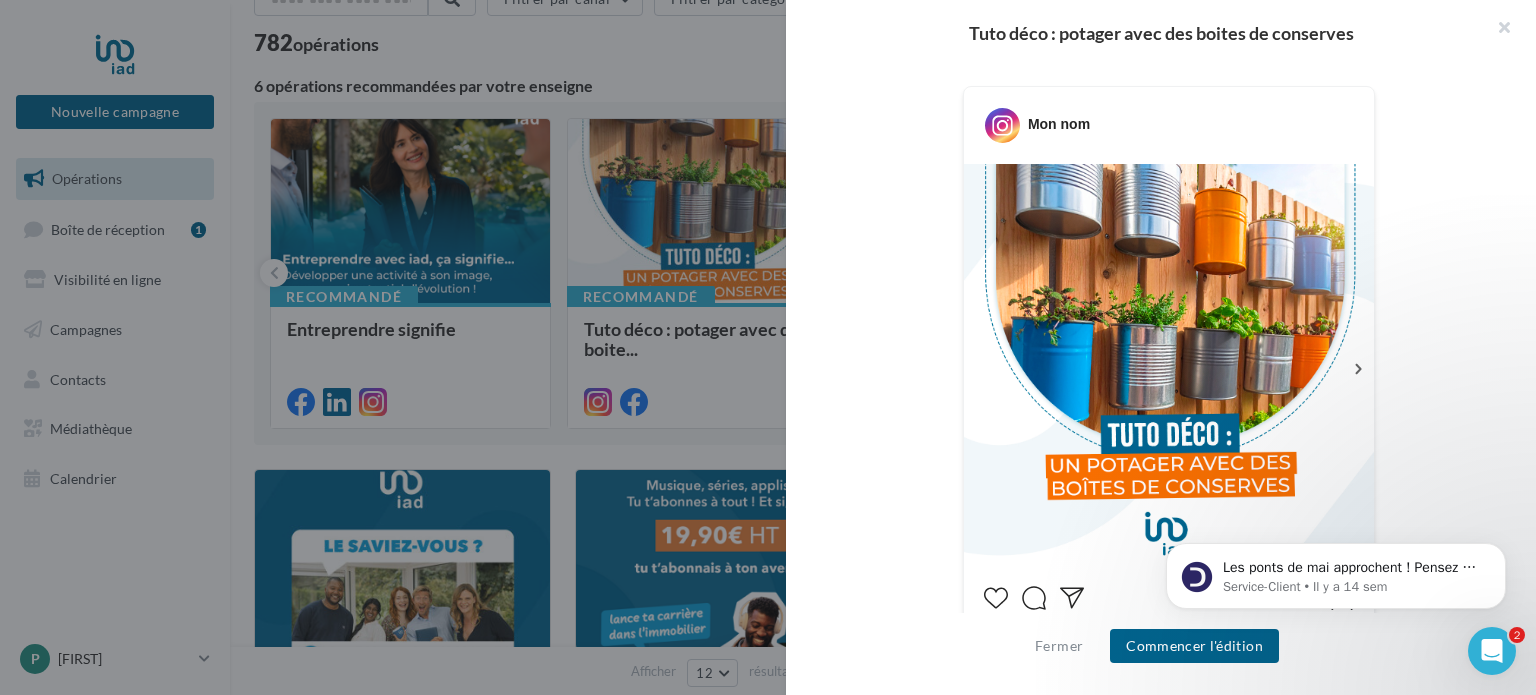 scroll, scrollTop: 109, scrollLeft: 0, axis: vertical 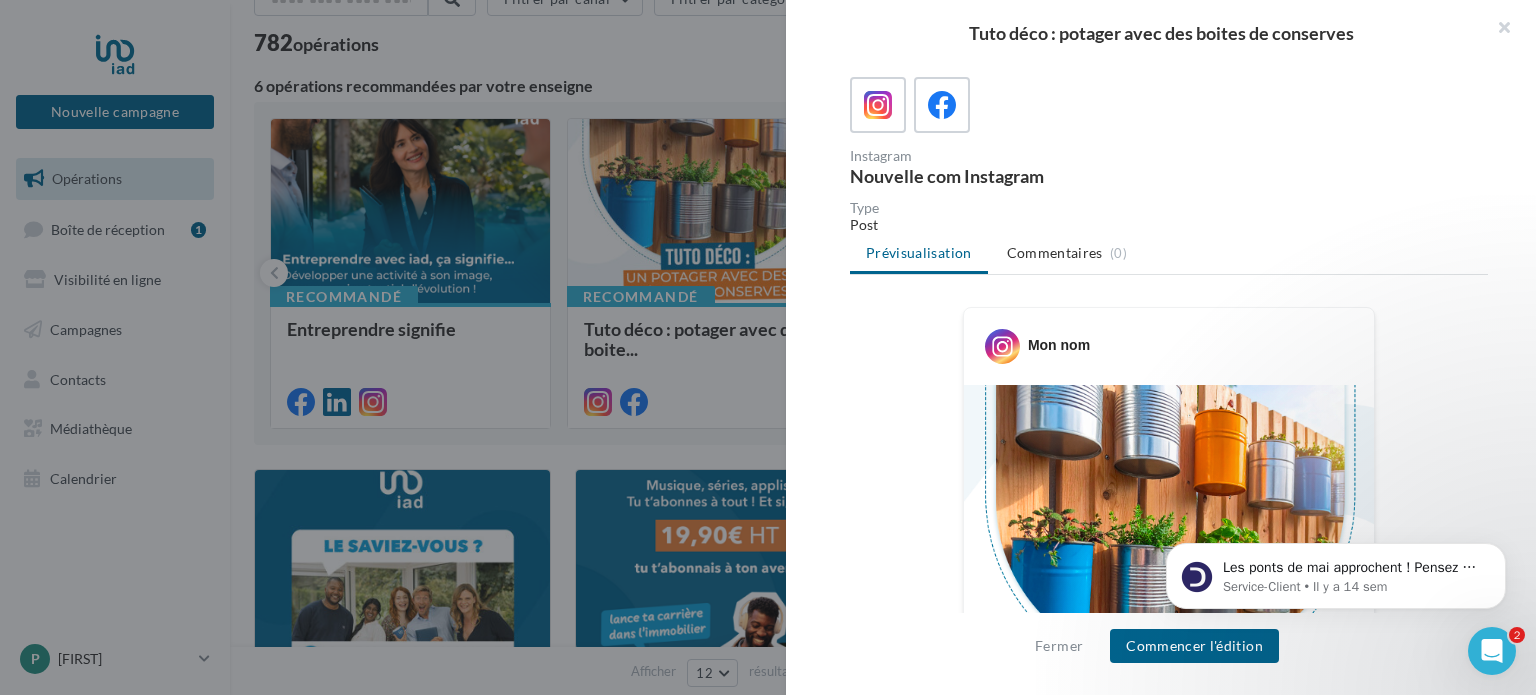 click on "Mon nom" at bounding box center [1169, 338] 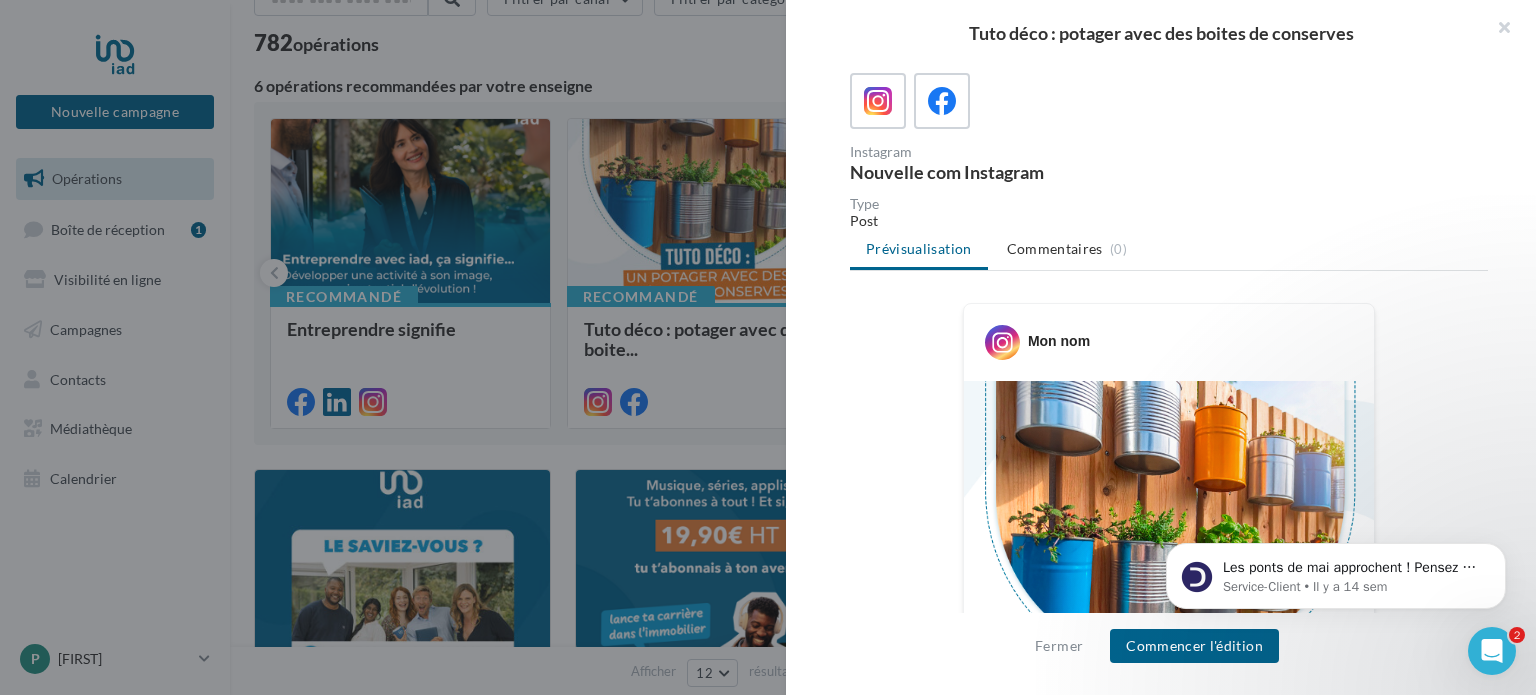 scroll, scrollTop: 0, scrollLeft: 0, axis: both 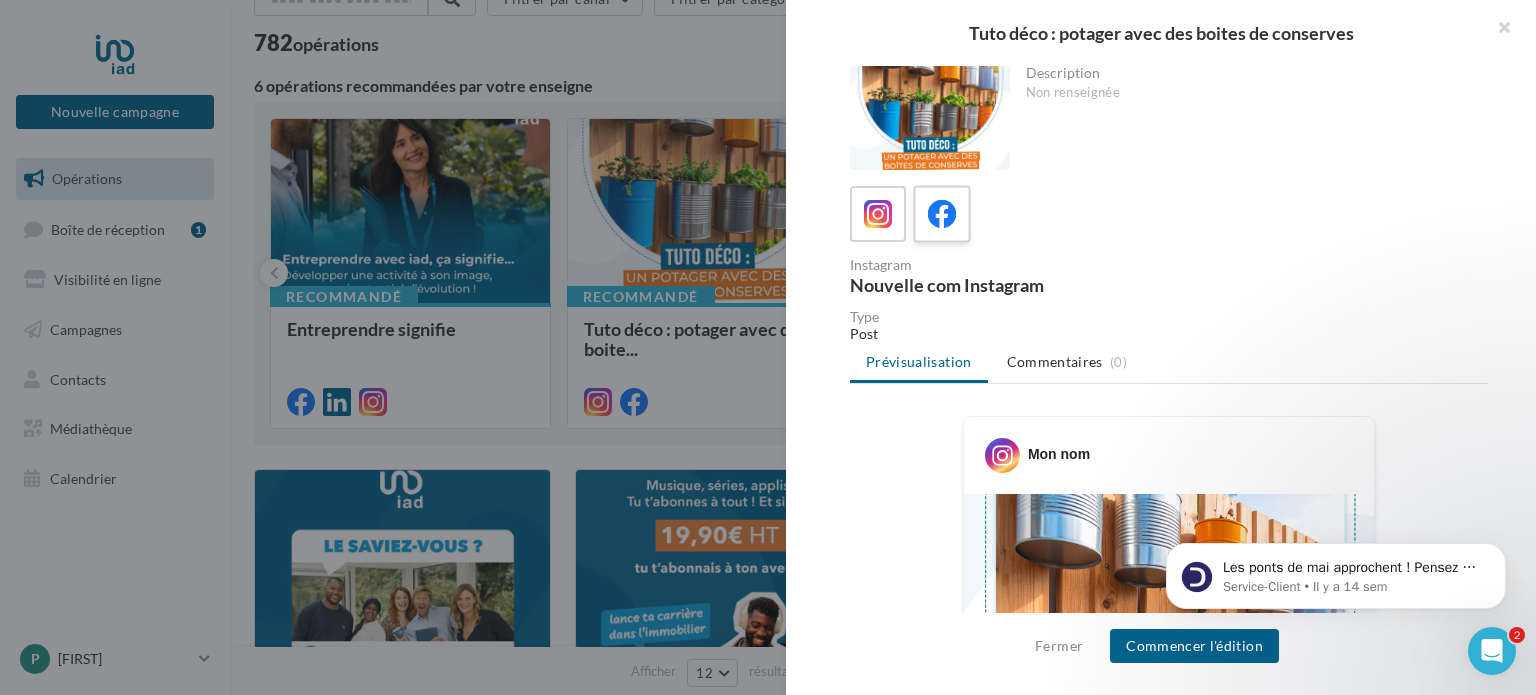 click at bounding box center (942, 214) 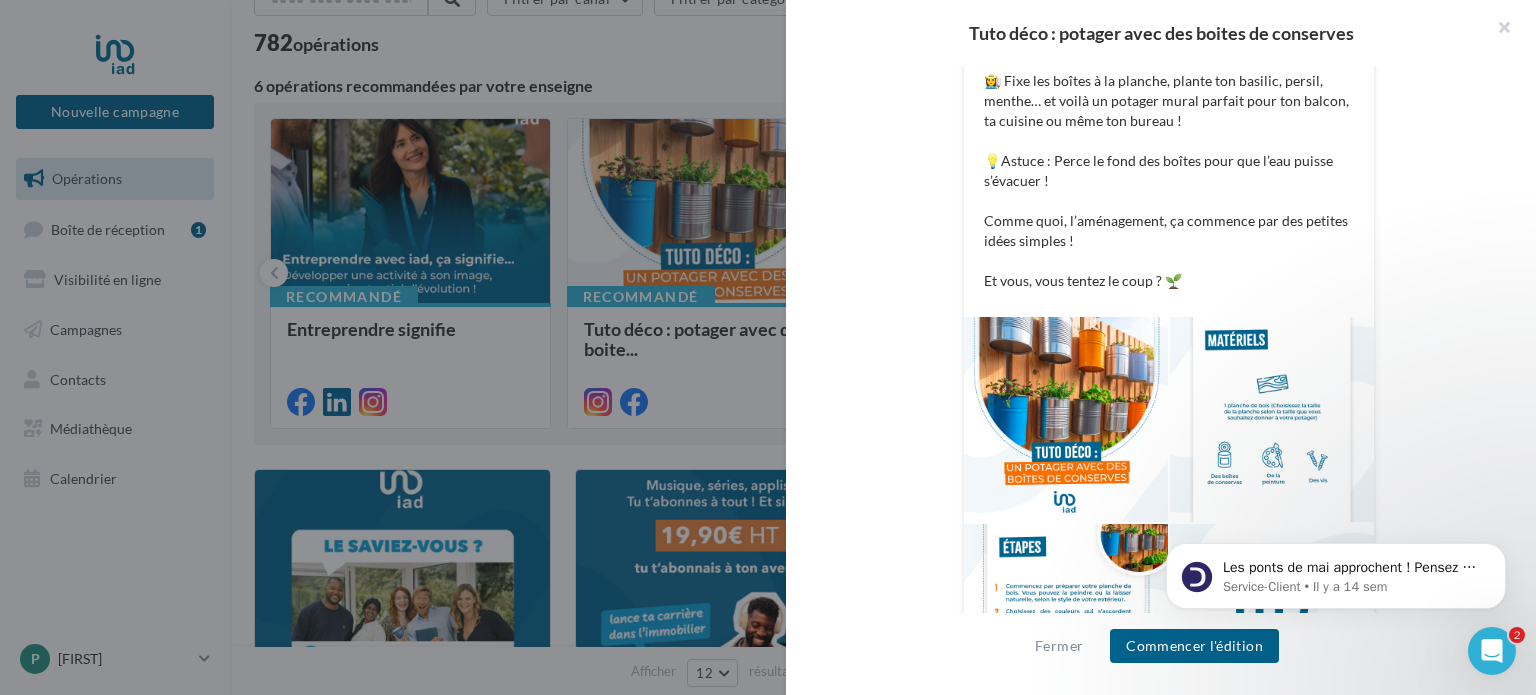 scroll, scrollTop: 925, scrollLeft: 0, axis: vertical 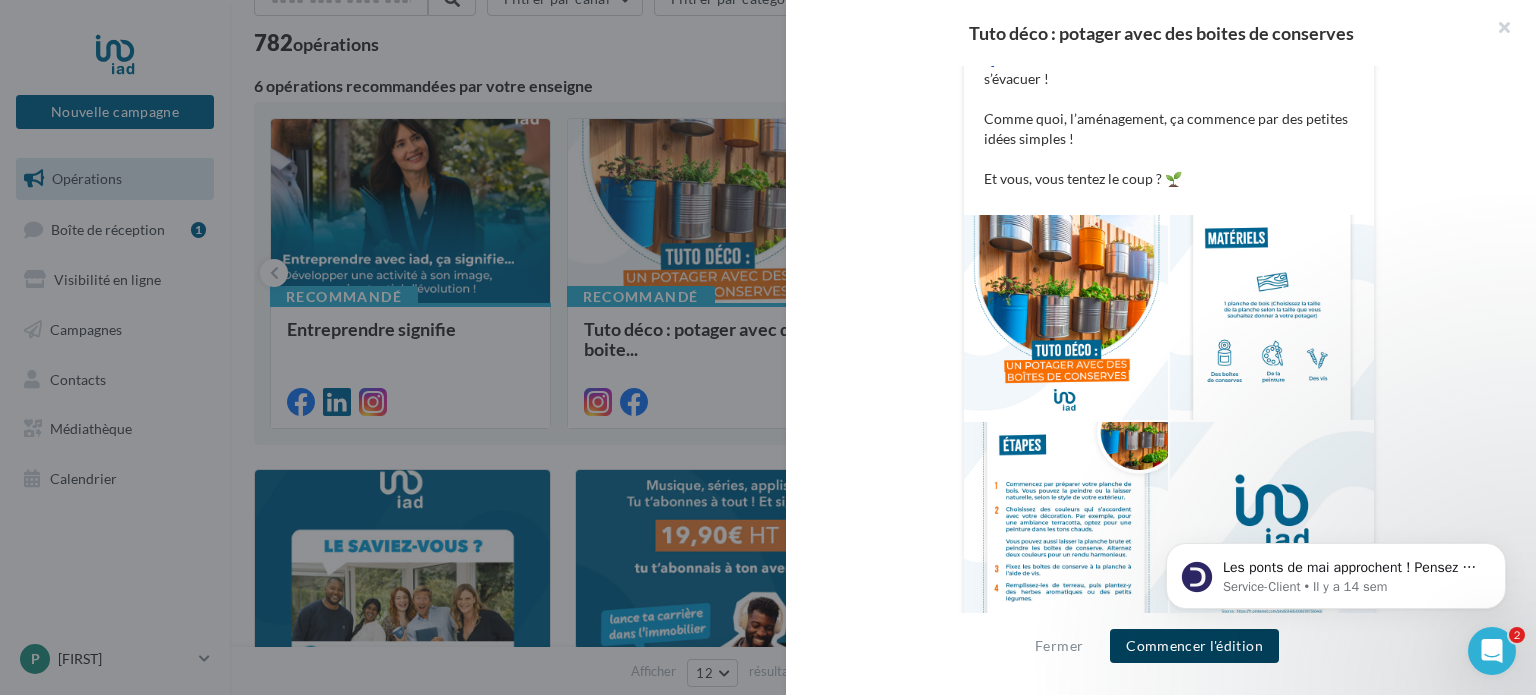 click on "Commencer l'édition" at bounding box center (1194, 646) 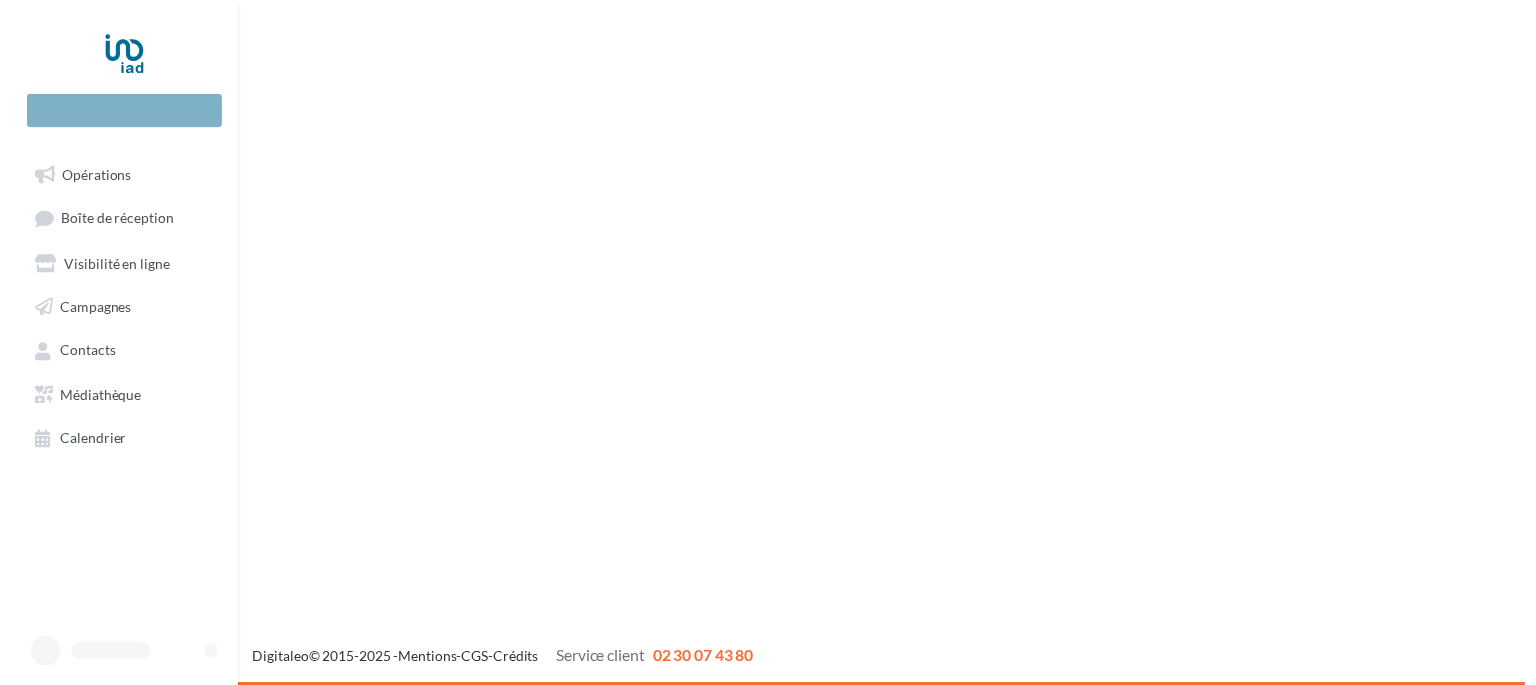 scroll, scrollTop: 0, scrollLeft: 0, axis: both 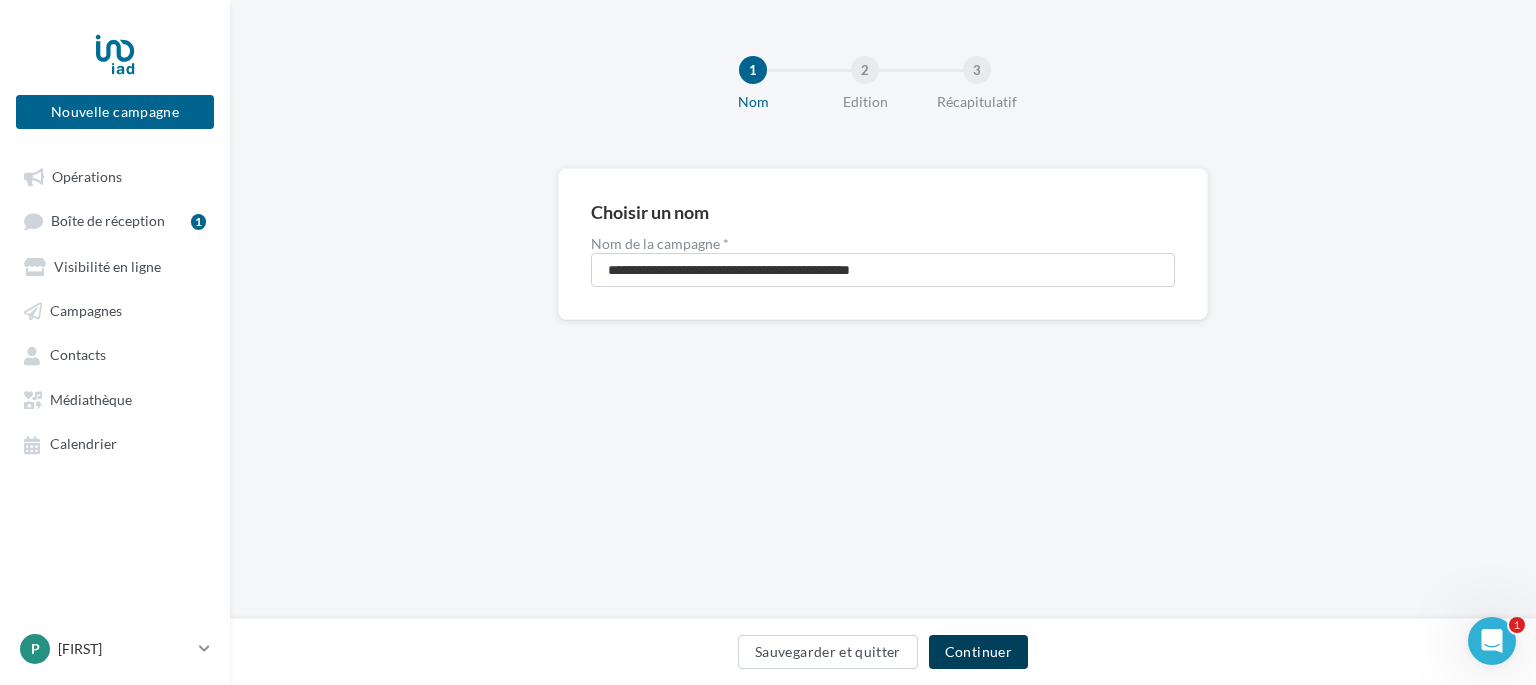 click on "Continuer" at bounding box center [978, 652] 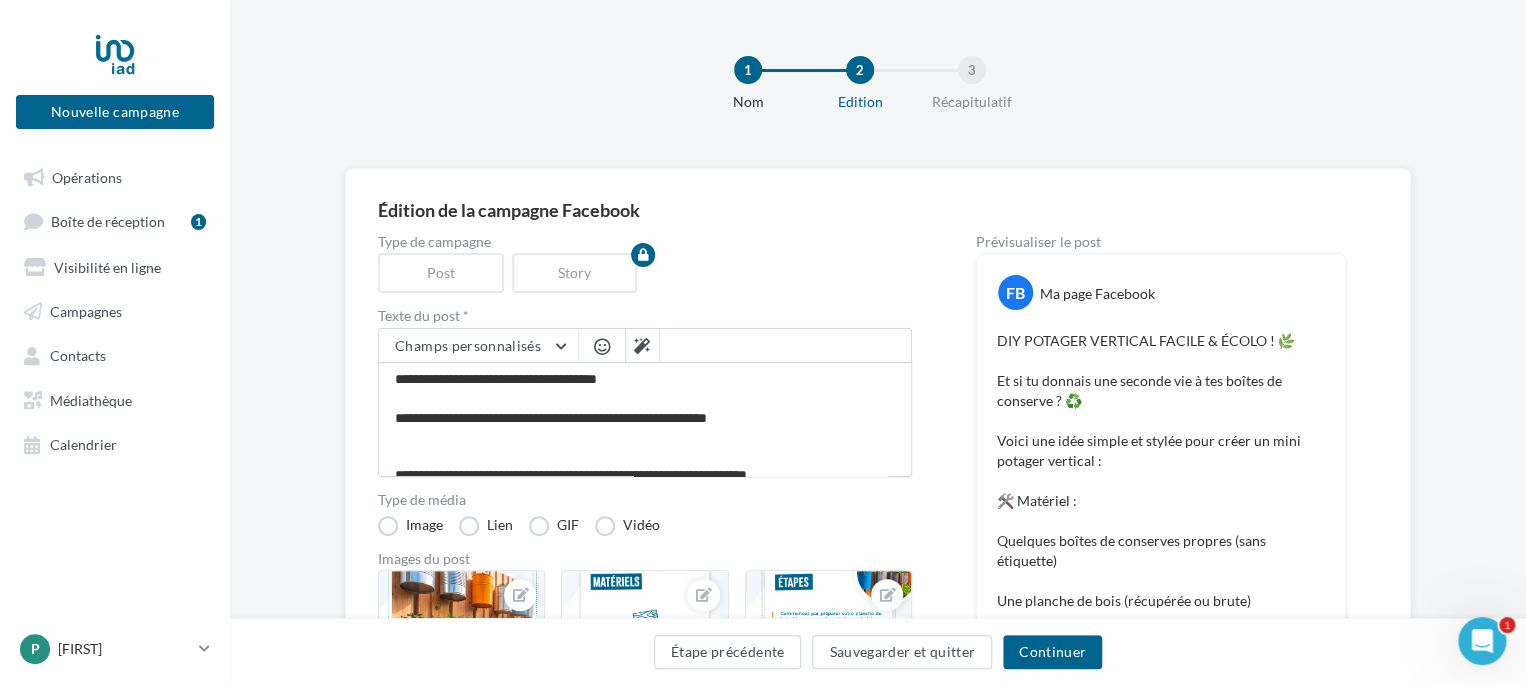 scroll, scrollTop: 0, scrollLeft: 0, axis: both 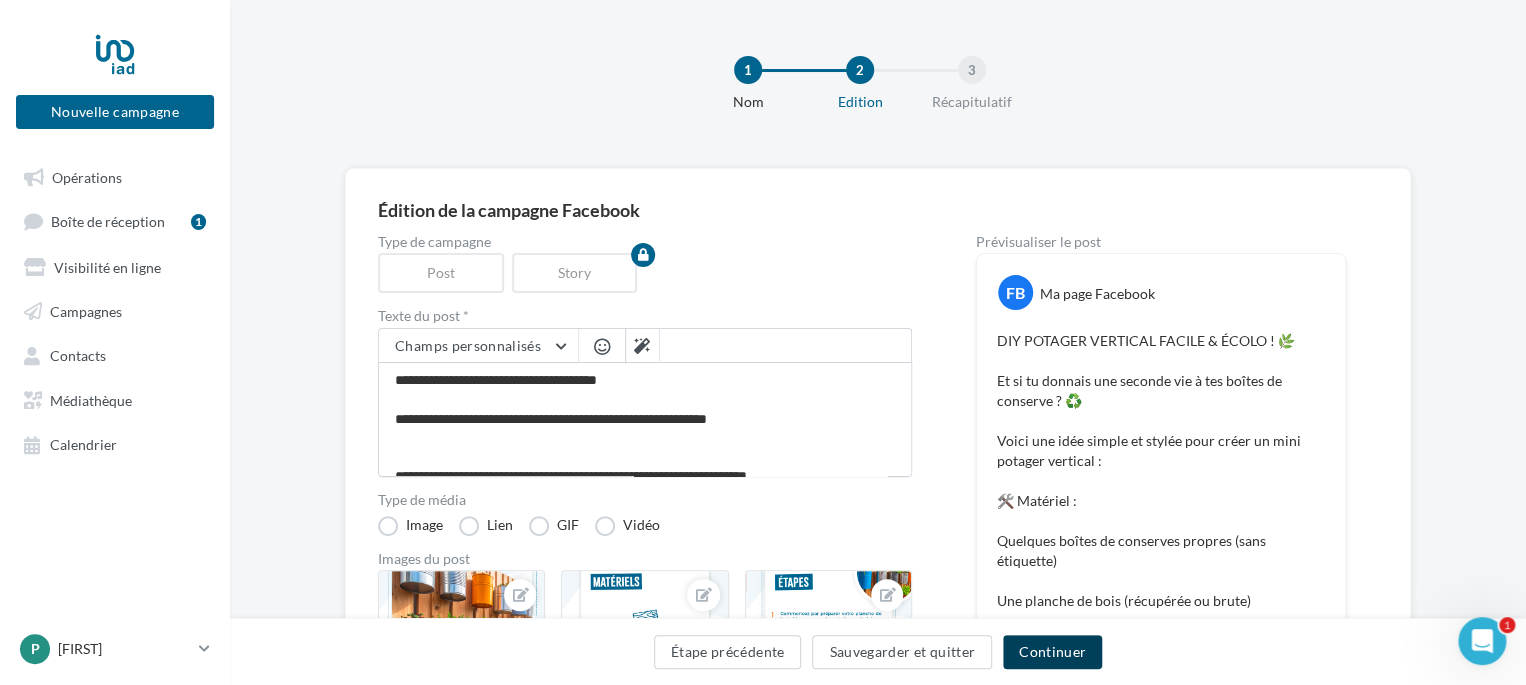 click on "Continuer" at bounding box center [1052, 652] 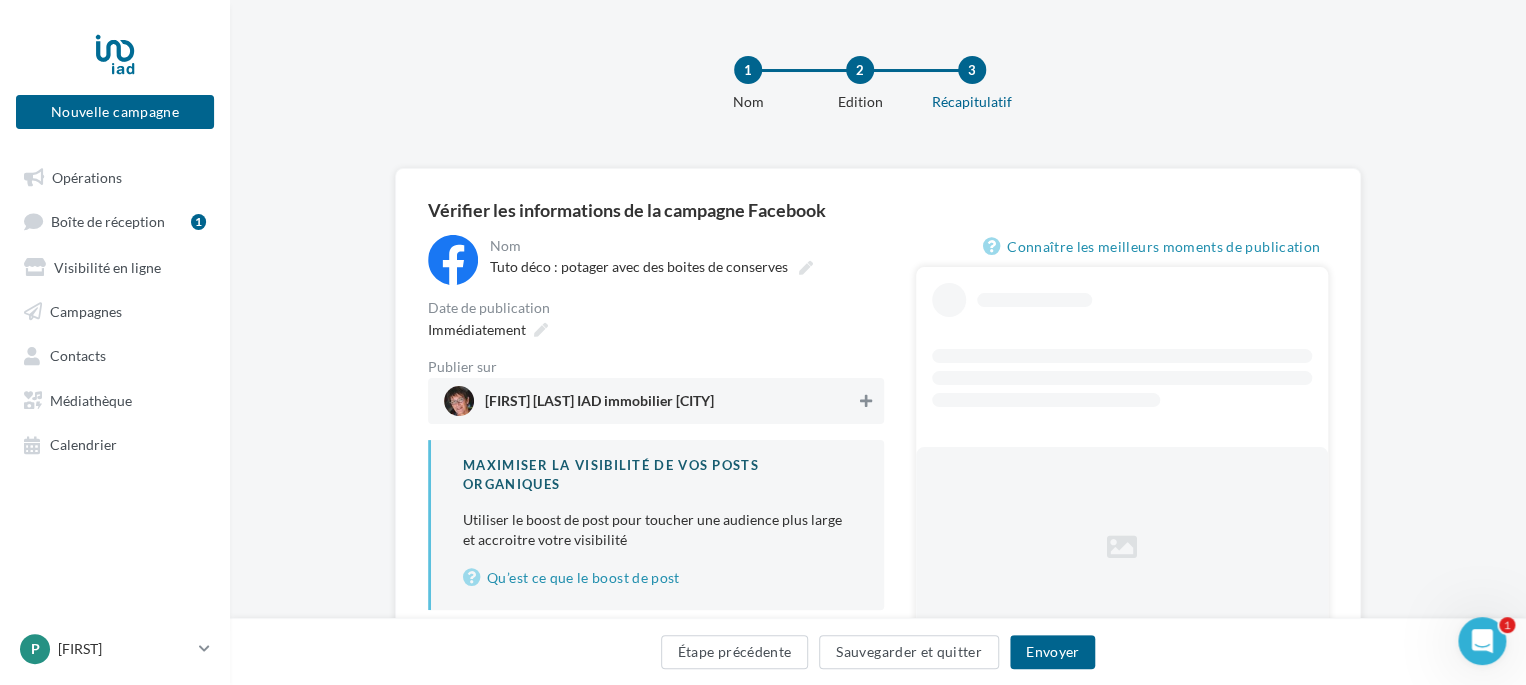 click at bounding box center [866, 401] 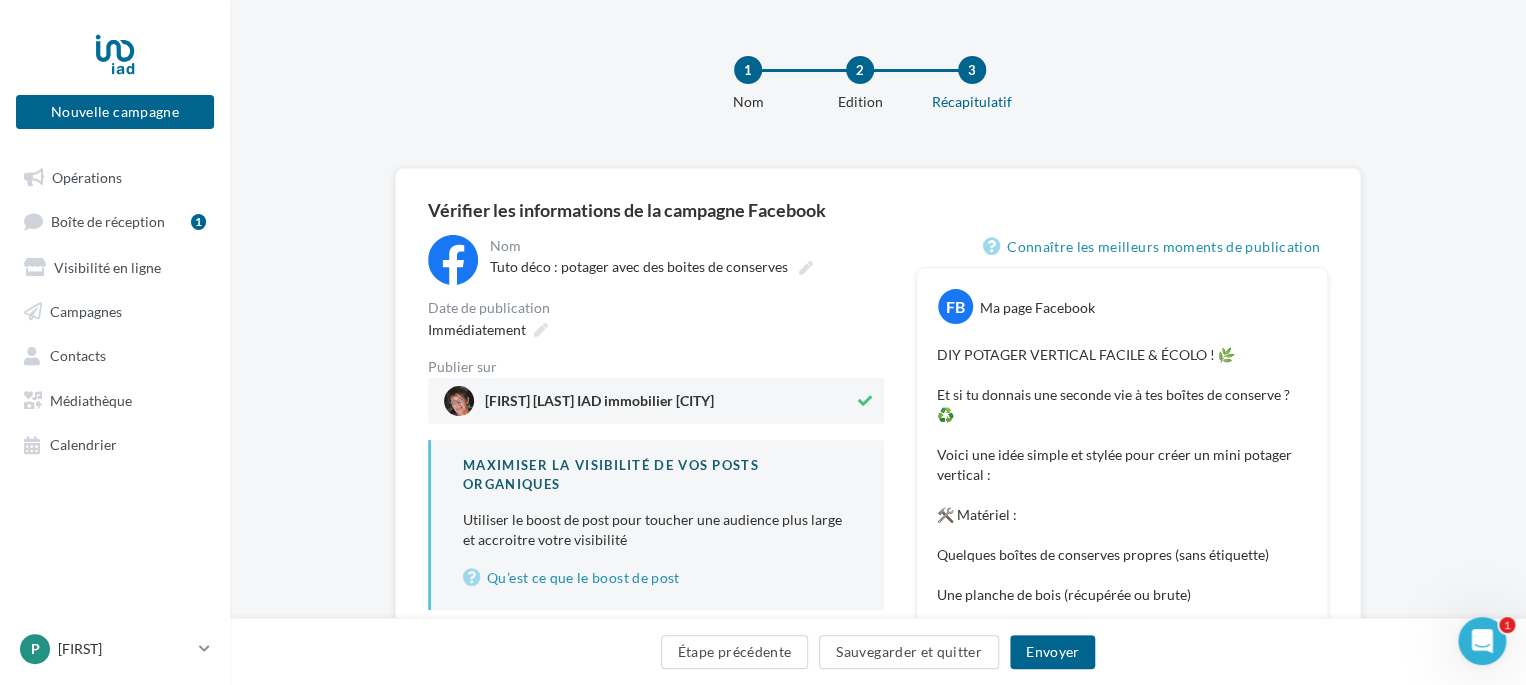 click at bounding box center [865, 401] 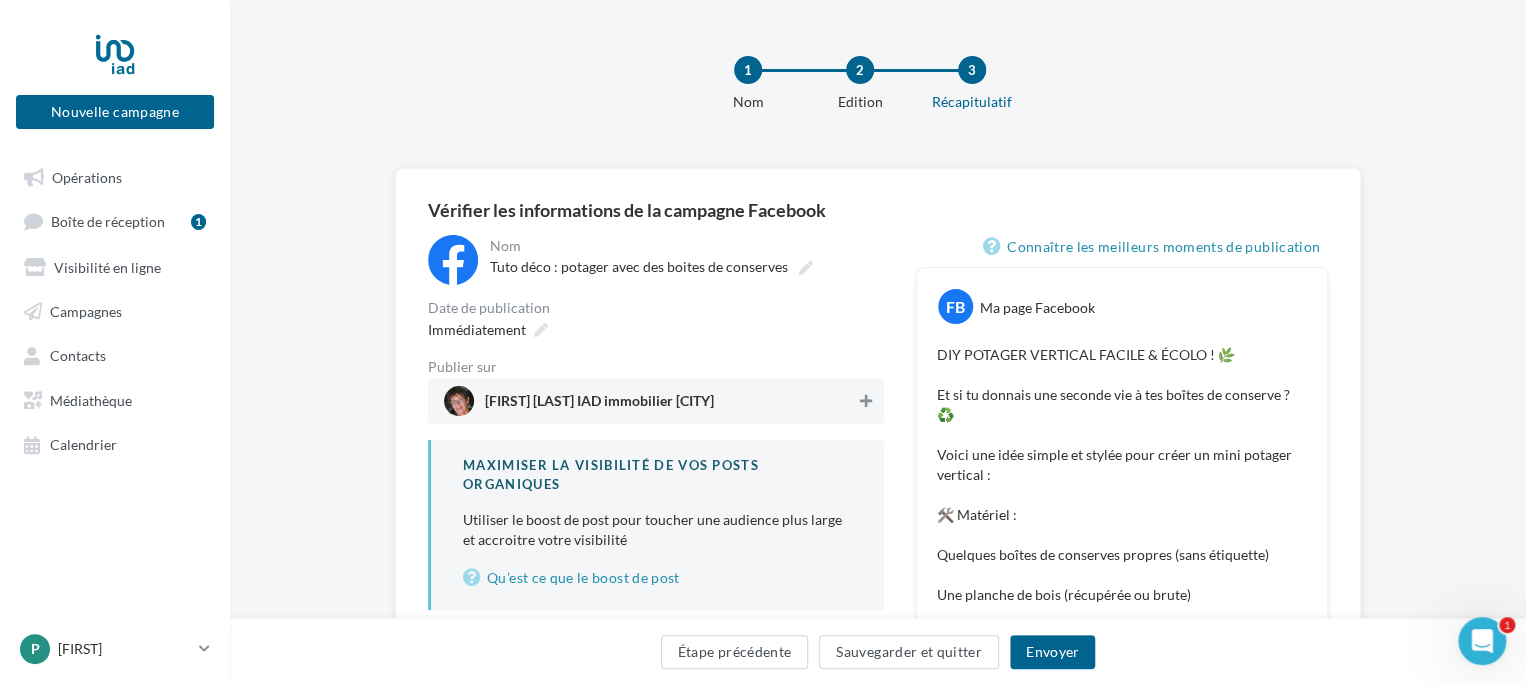 click at bounding box center (866, 401) 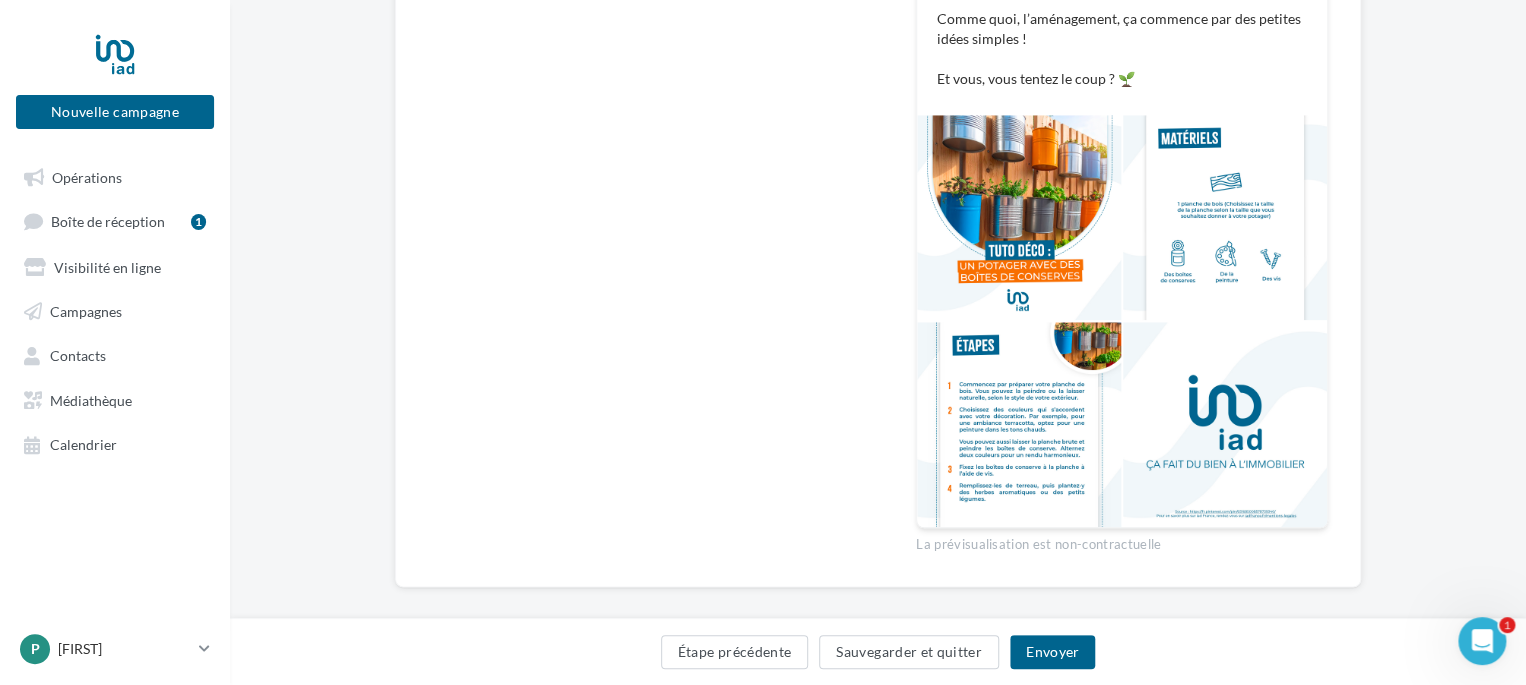 scroll, scrollTop: 276, scrollLeft: 0, axis: vertical 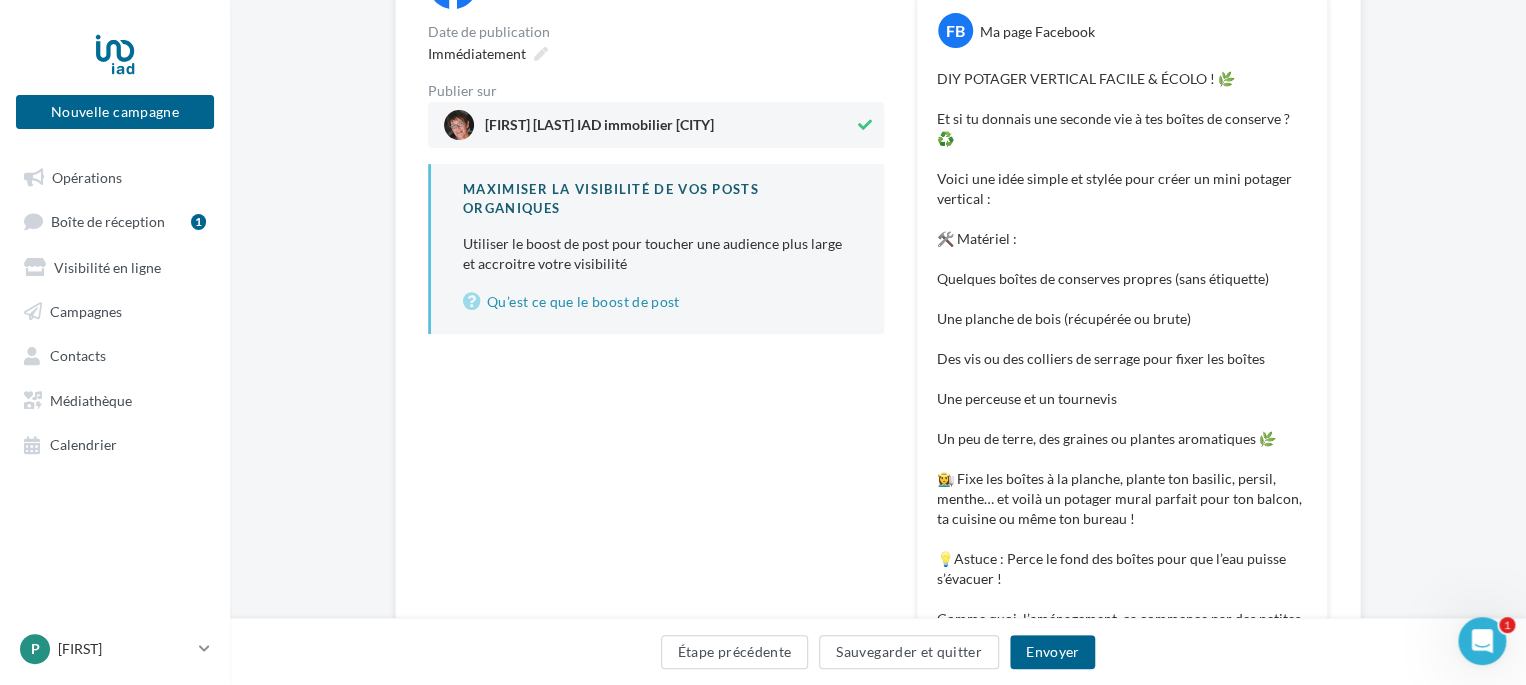 click 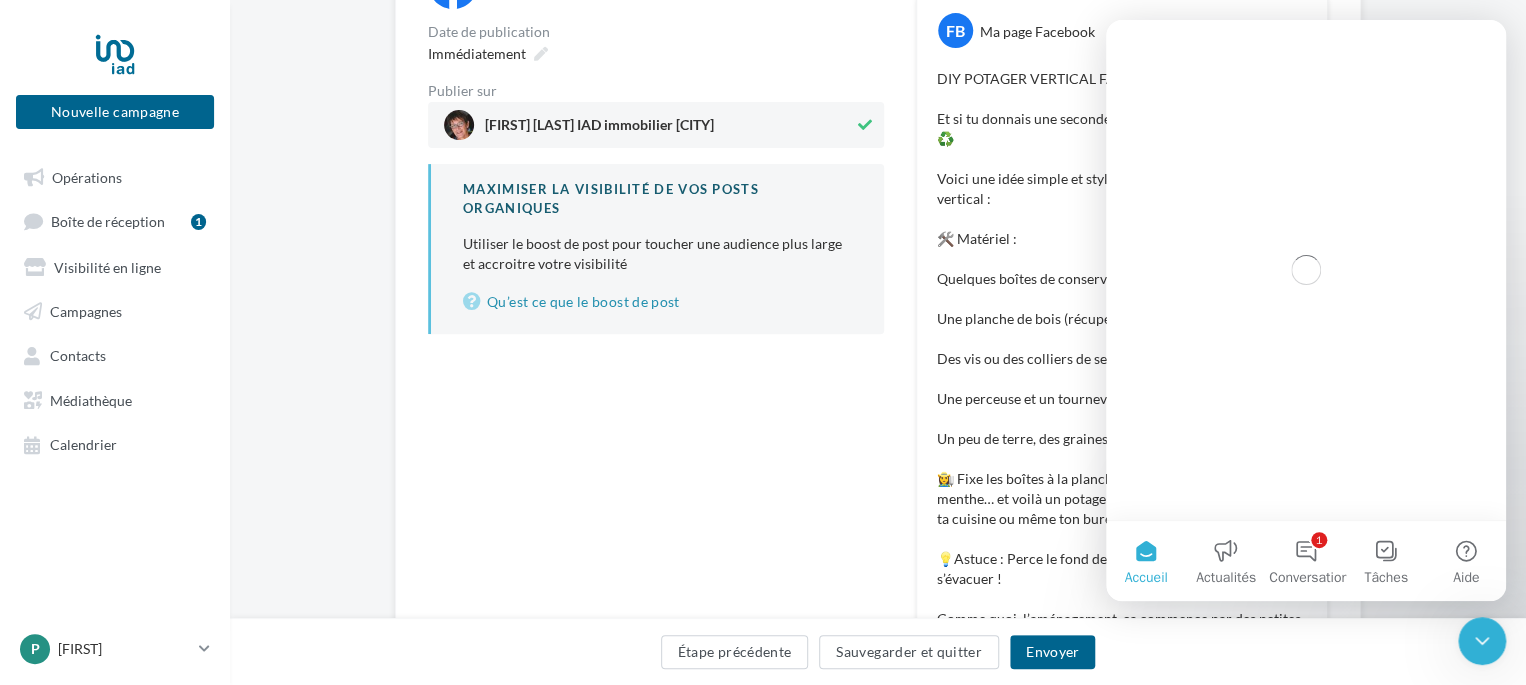 scroll, scrollTop: 0, scrollLeft: 0, axis: both 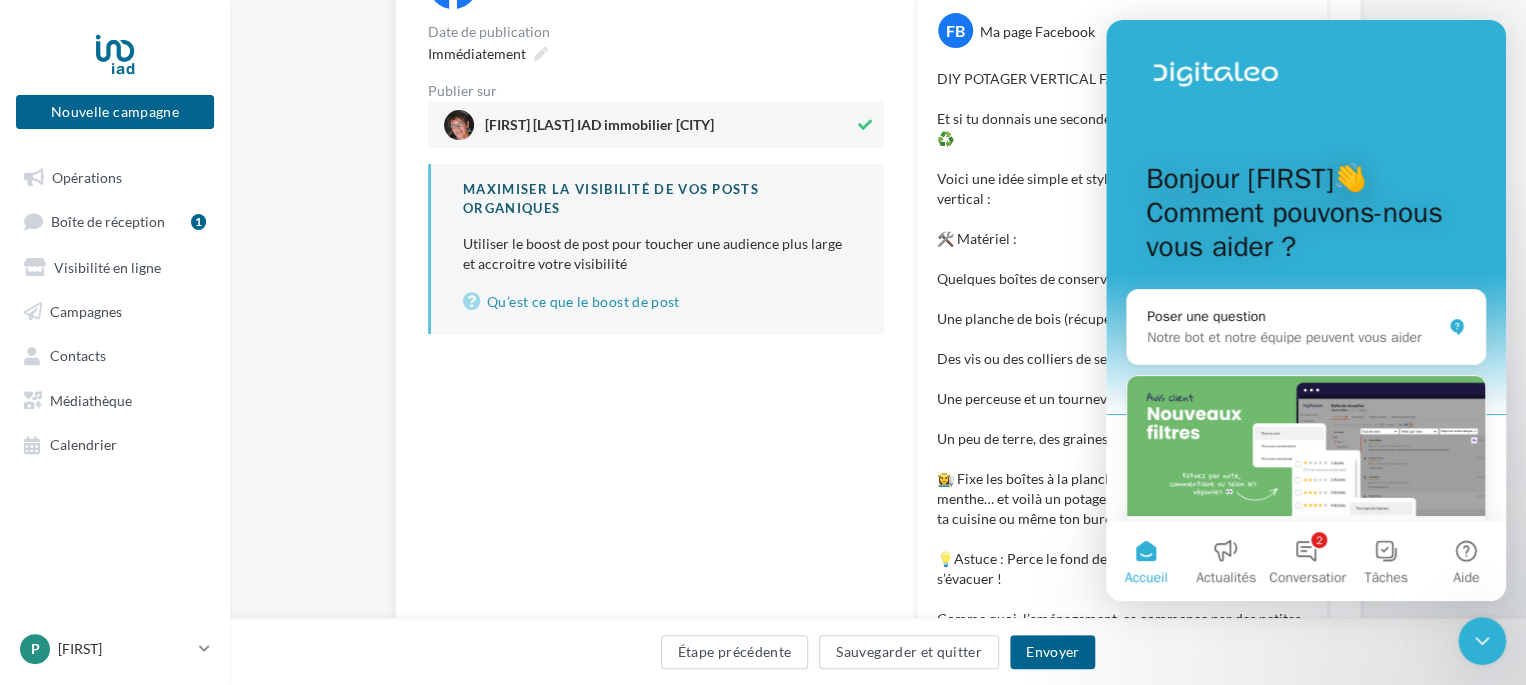 click on "**********" at bounding box center (656, 556) 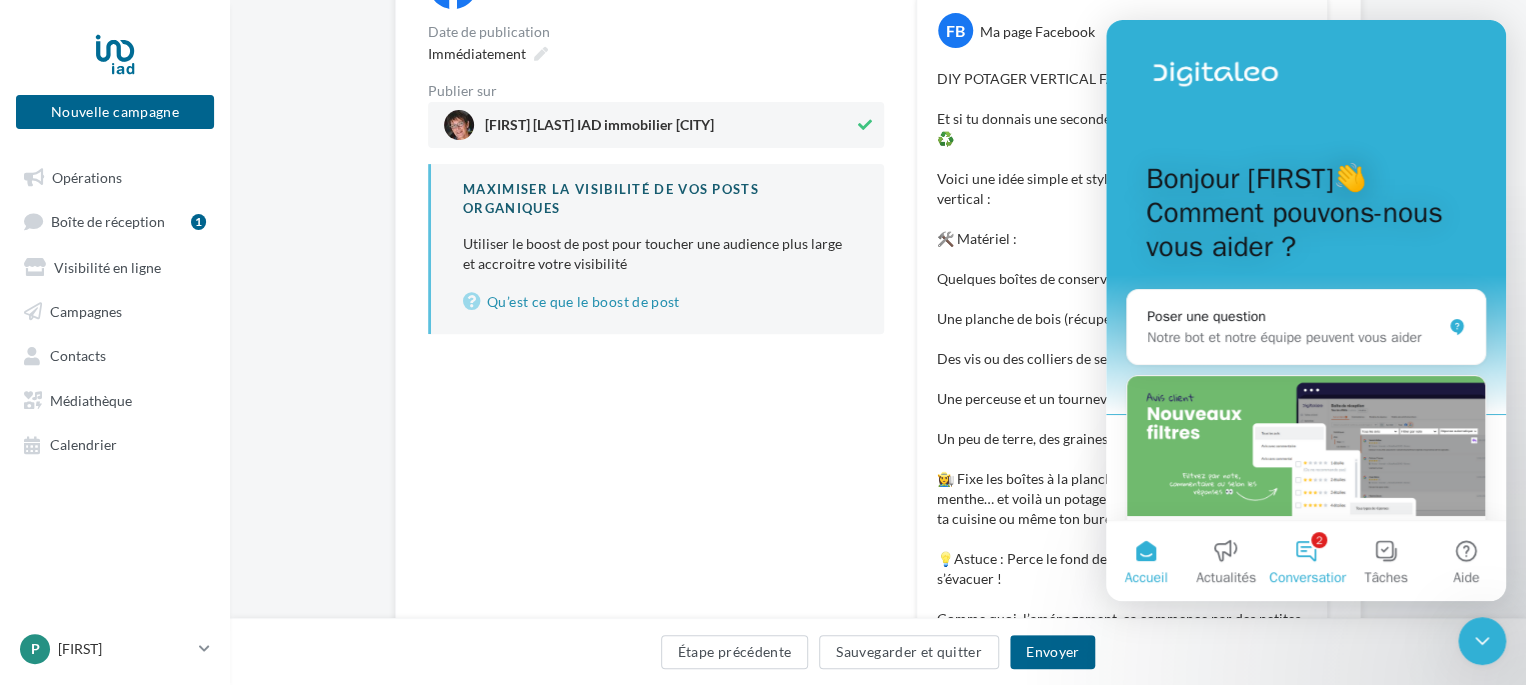 click on "2 Conversations" at bounding box center (1306, 561) 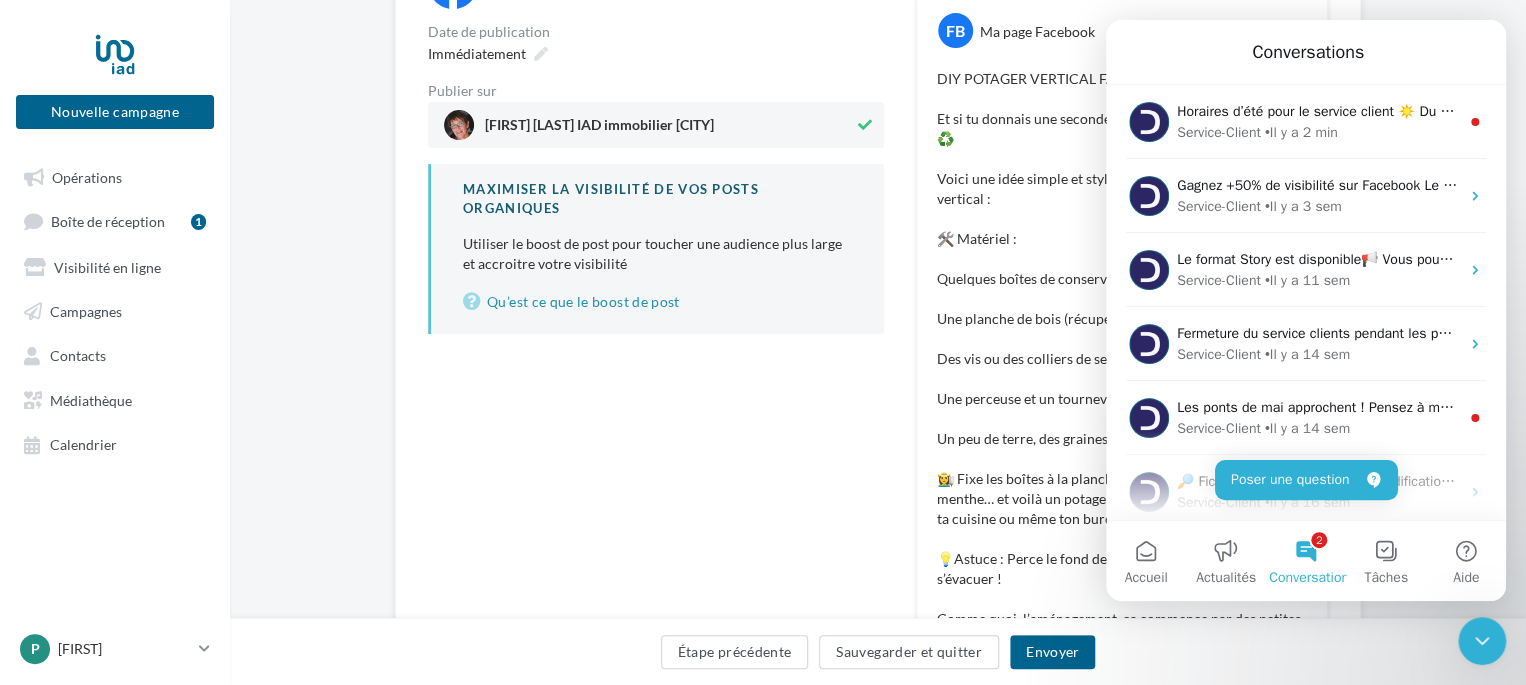 click on "**********" at bounding box center [656, 556] 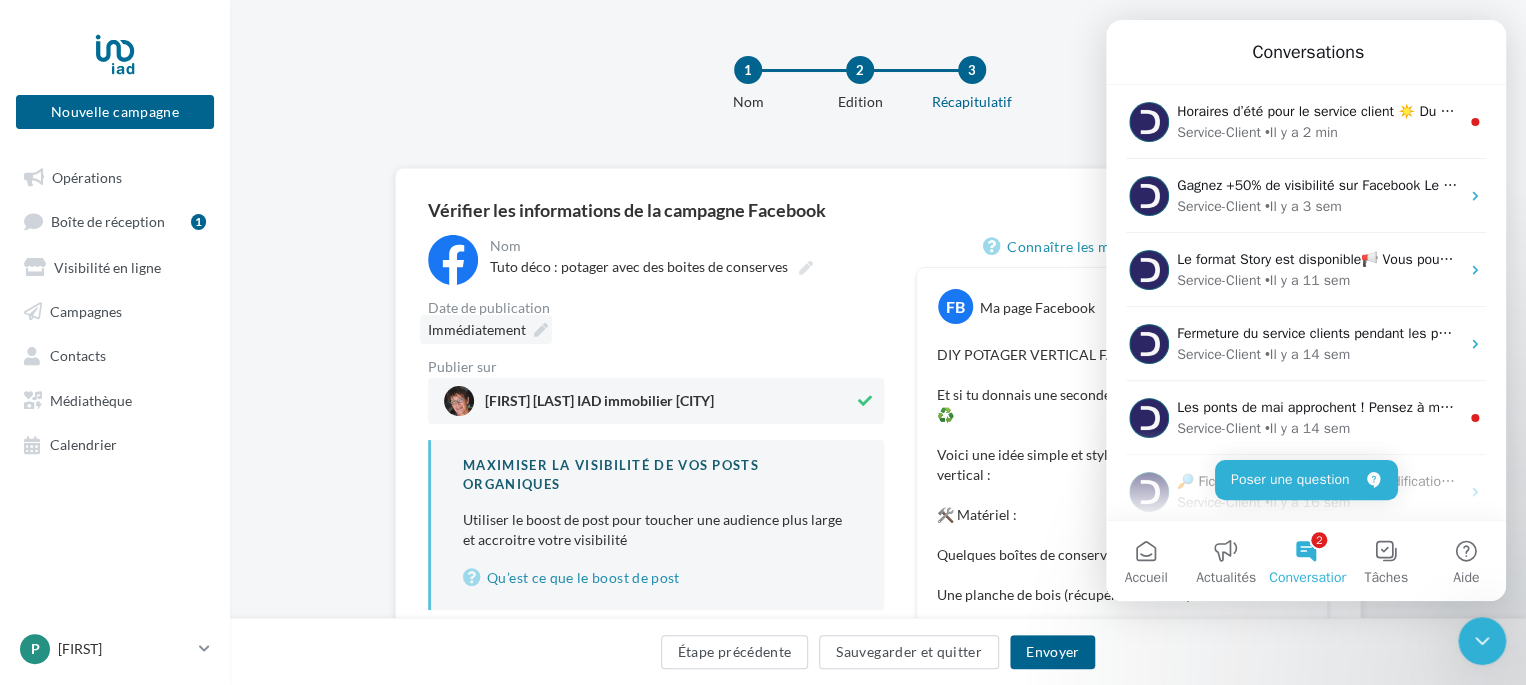 click at bounding box center (541, 330) 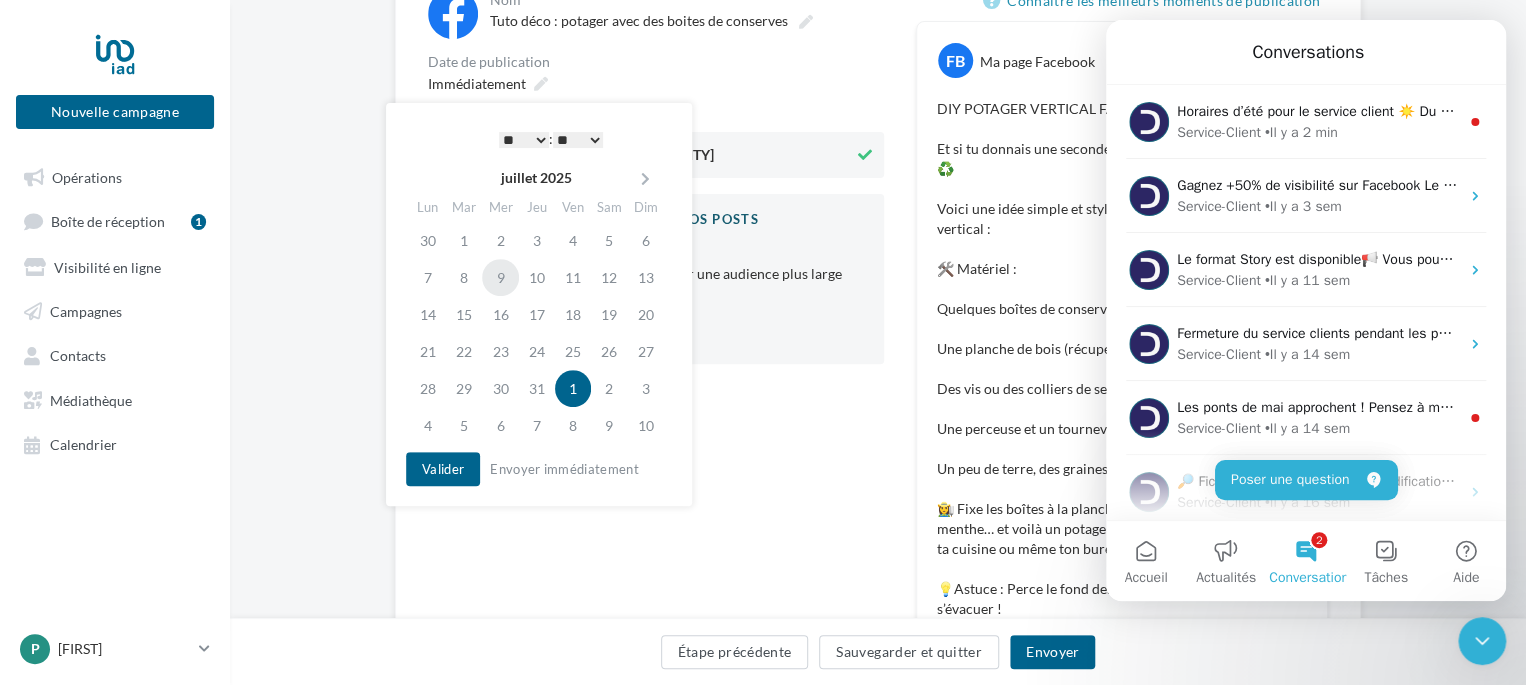 scroll, scrollTop: 300, scrollLeft: 0, axis: vertical 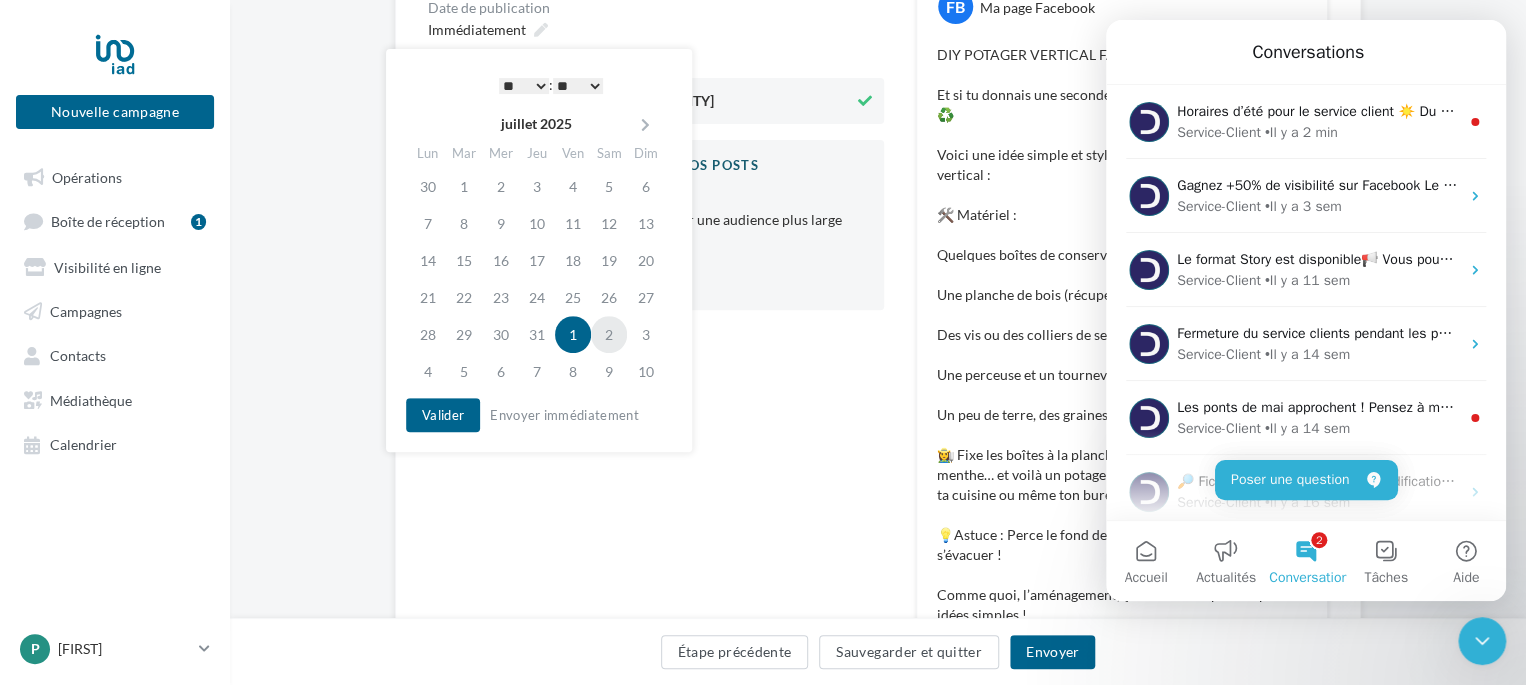 click on "2" at bounding box center [609, 334] 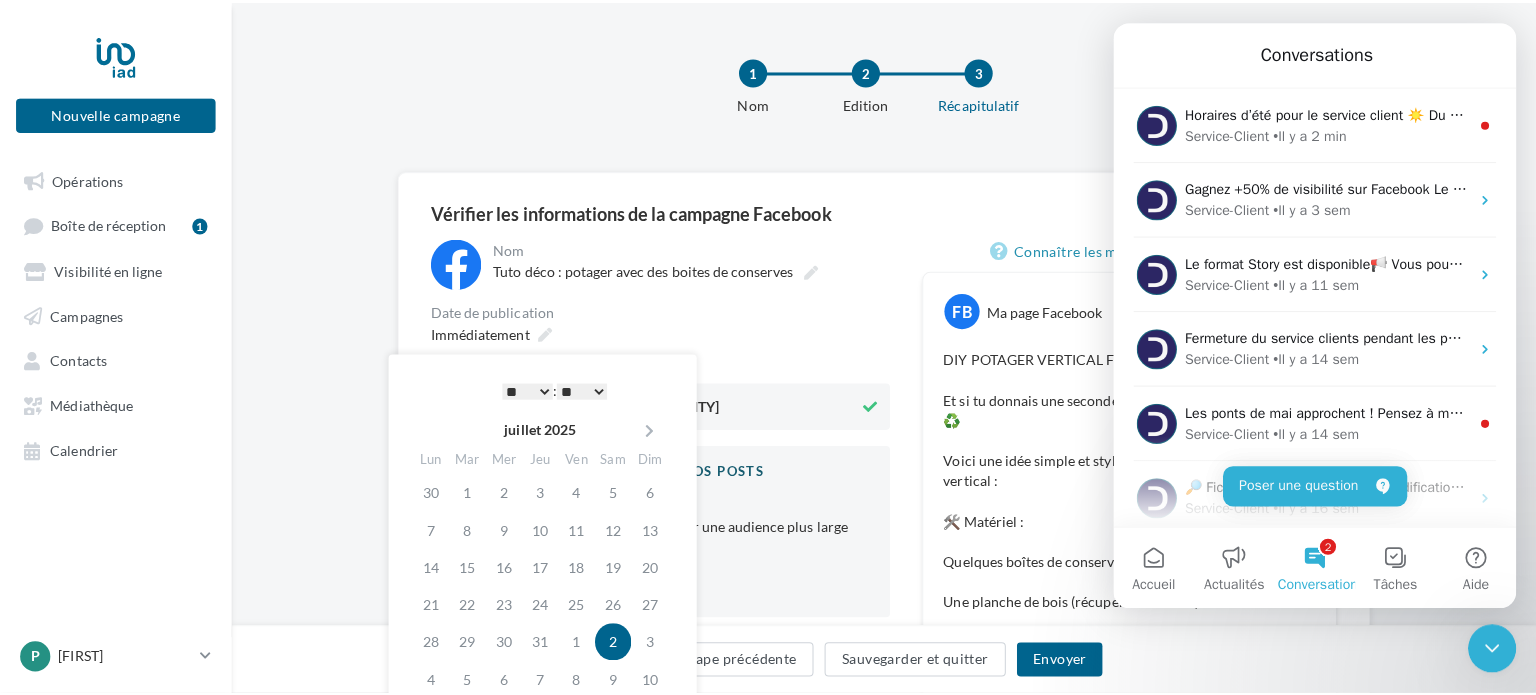 scroll, scrollTop: 200, scrollLeft: 0, axis: vertical 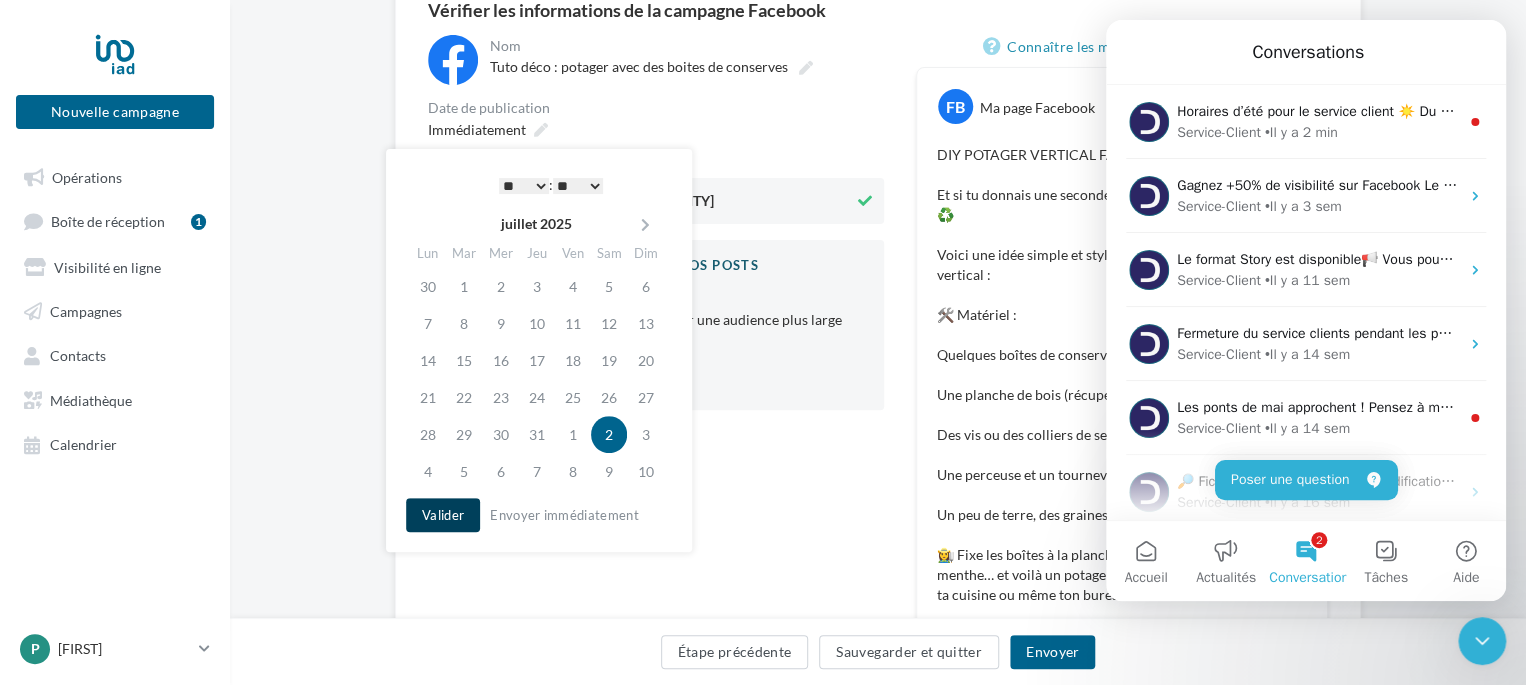 click on "Valider" at bounding box center (443, 515) 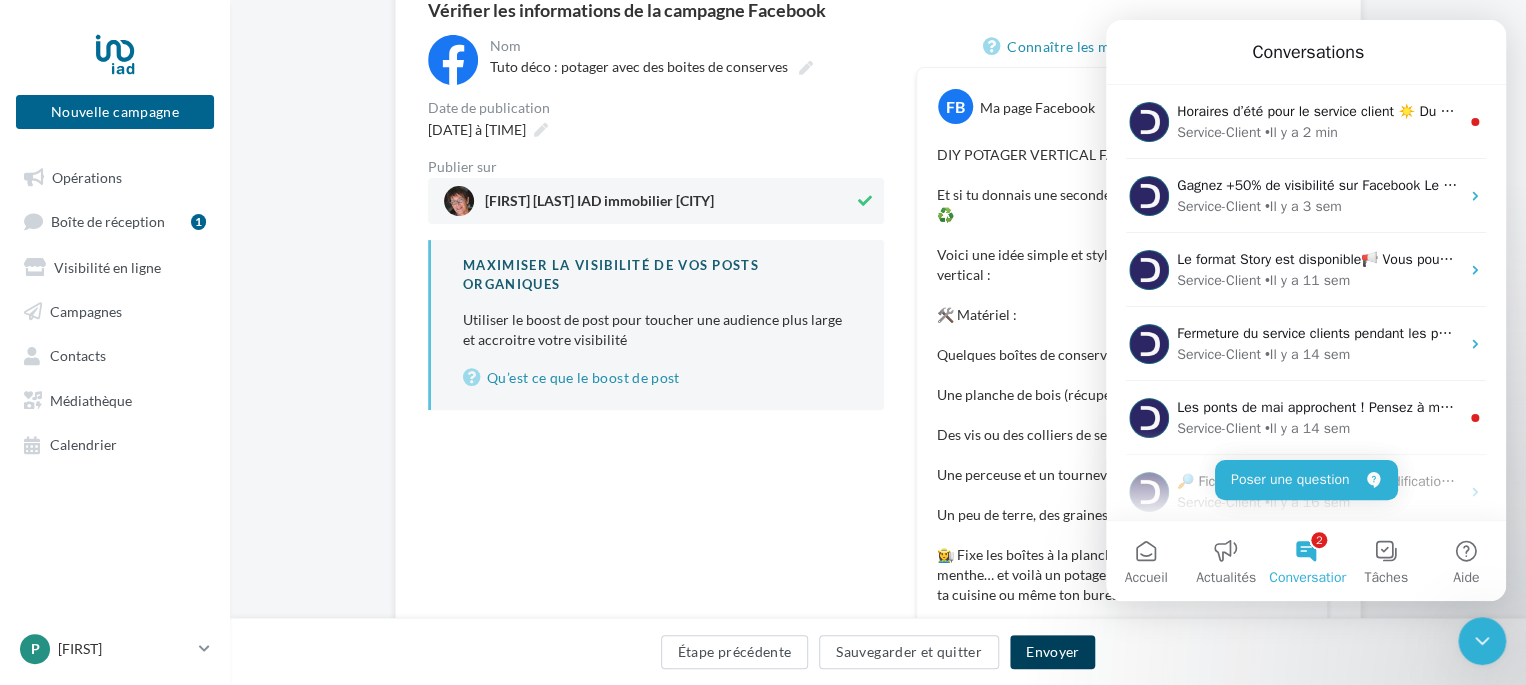 click on "Envoyer" at bounding box center (1052, 652) 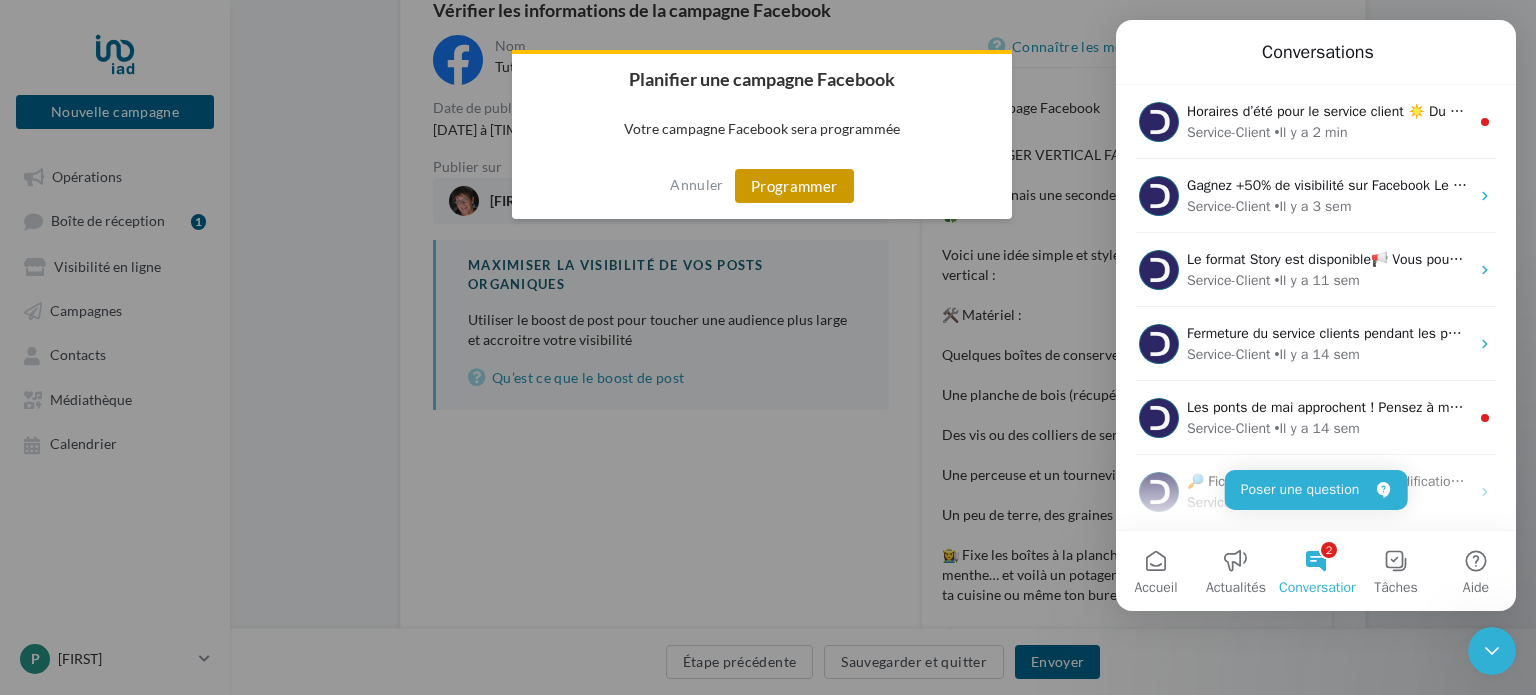 click on "Programmer" at bounding box center (794, 186) 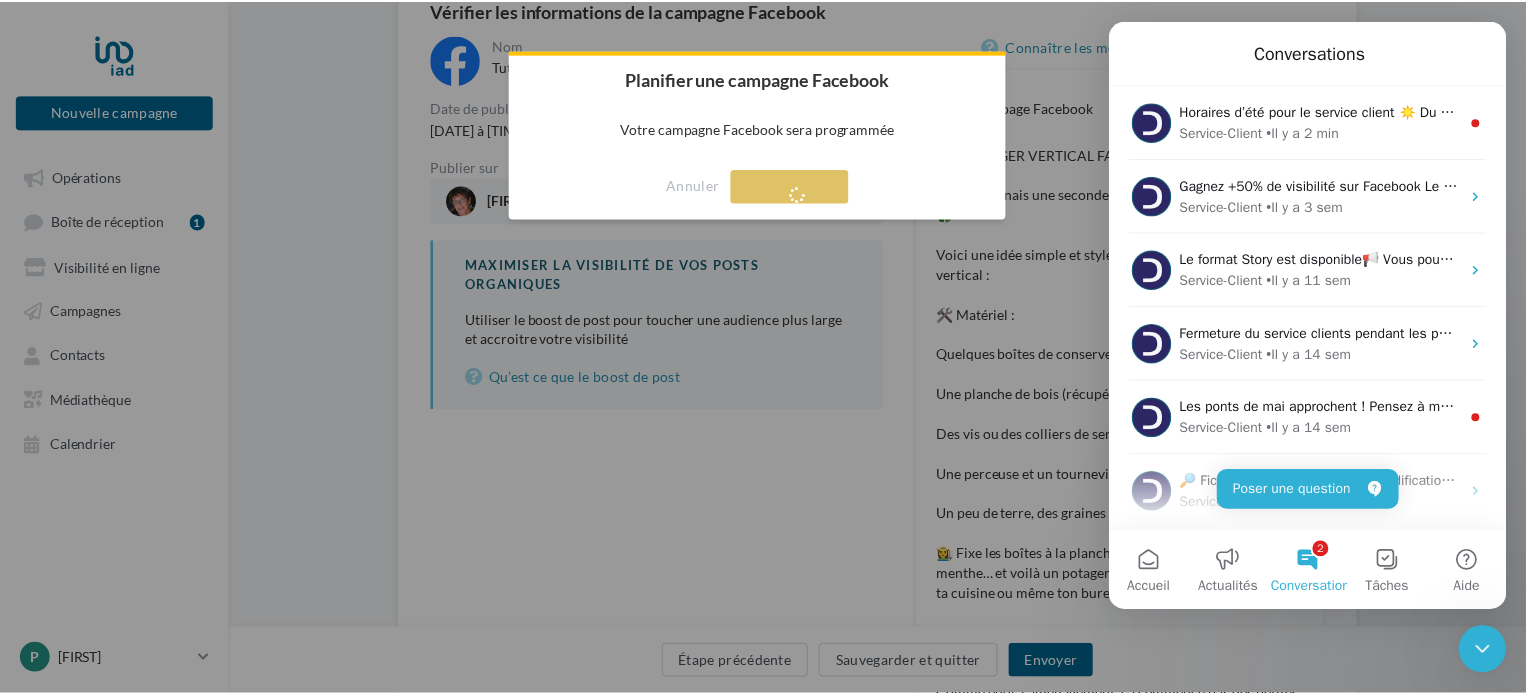 scroll, scrollTop: 32, scrollLeft: 0, axis: vertical 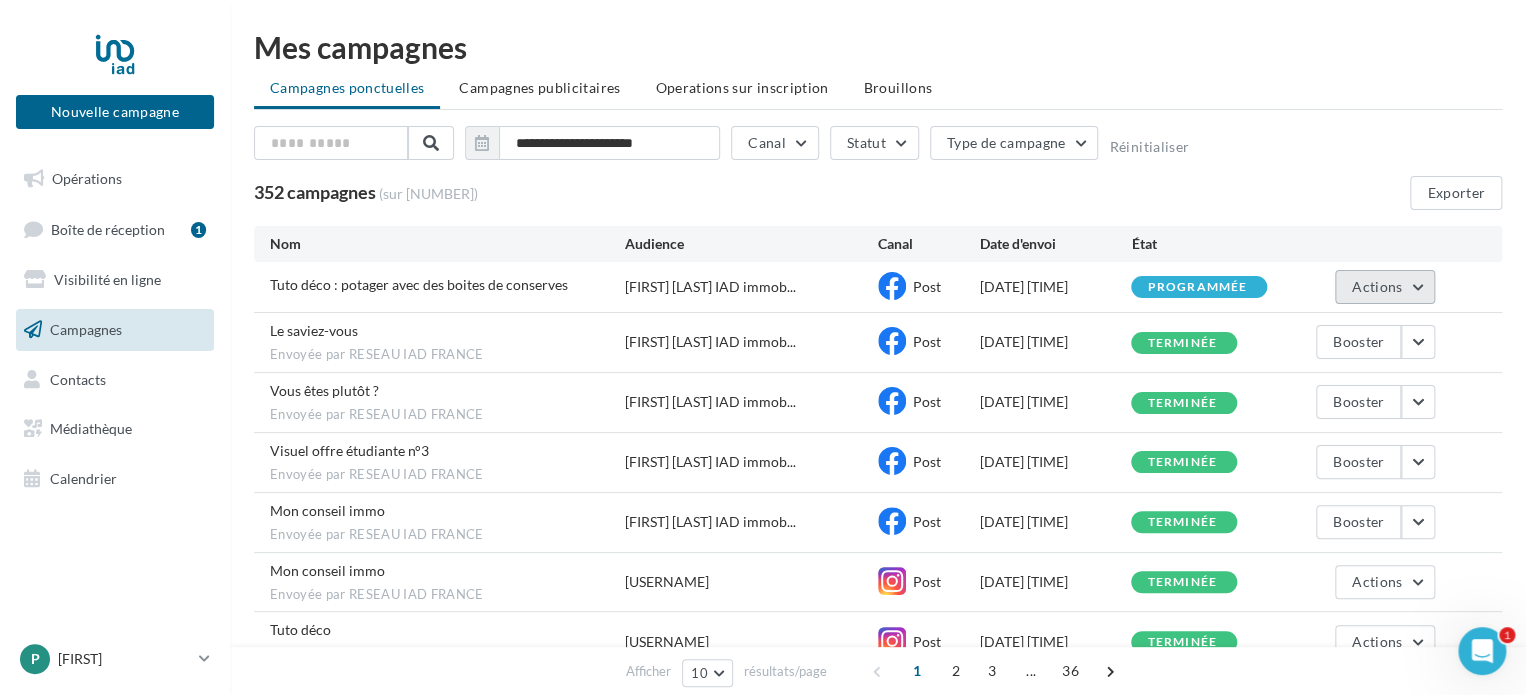 click on "Actions" at bounding box center (1377, 286) 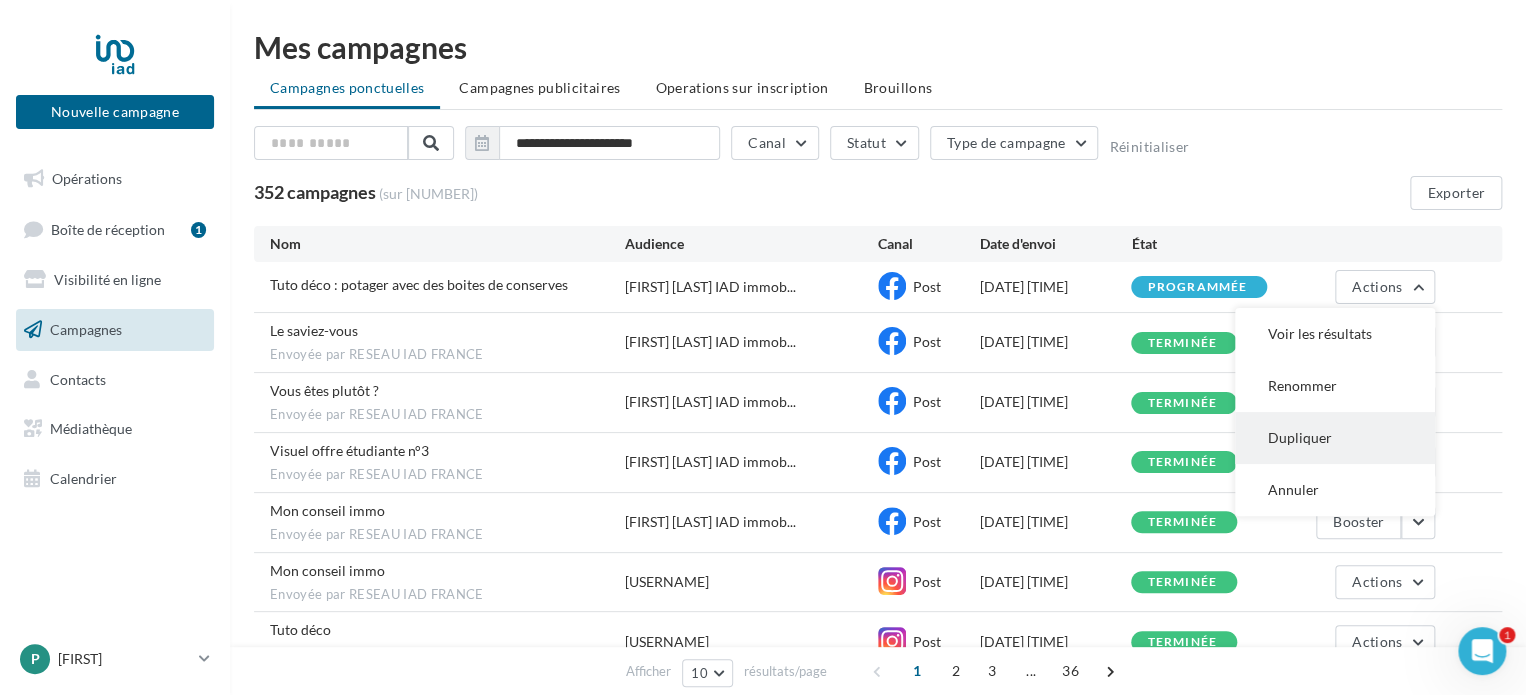 click on "Dupliquer" at bounding box center [1335, 438] 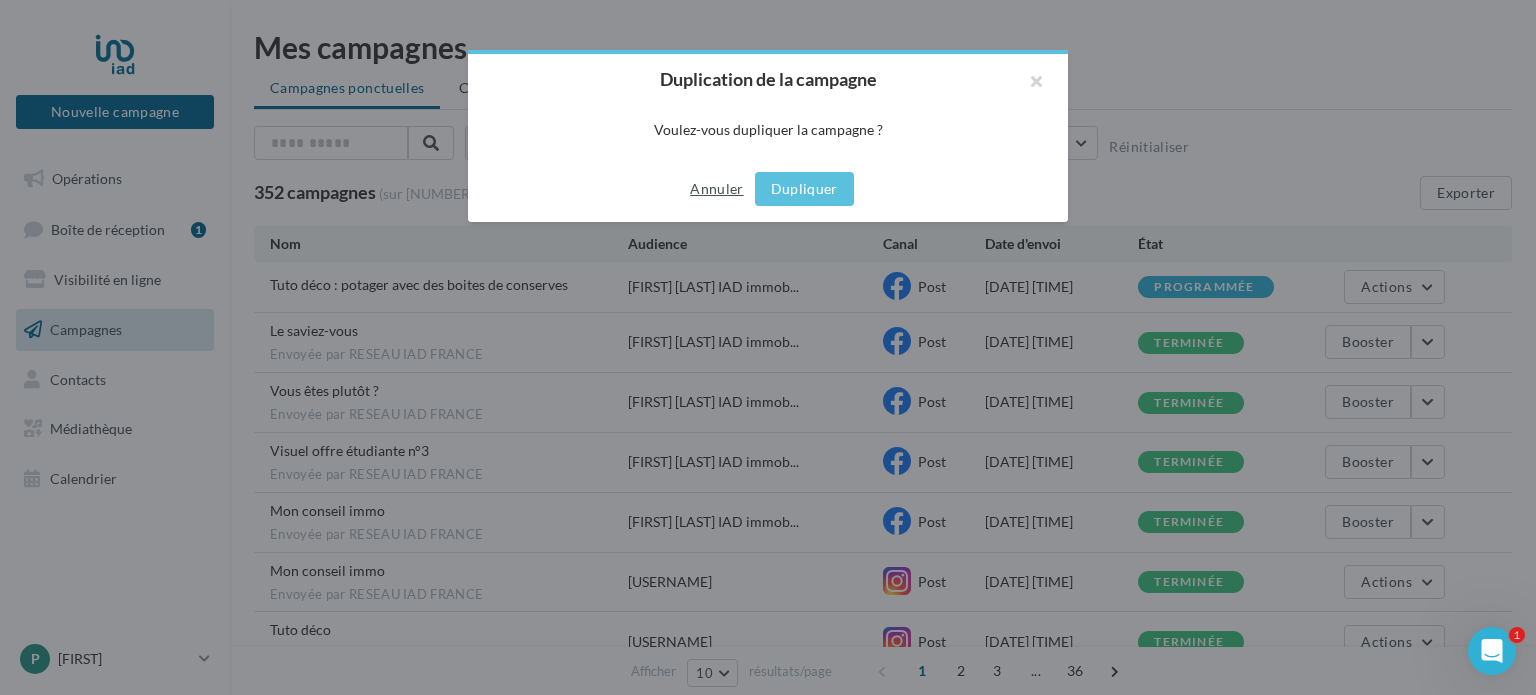click on "Annuler" at bounding box center (716, 189) 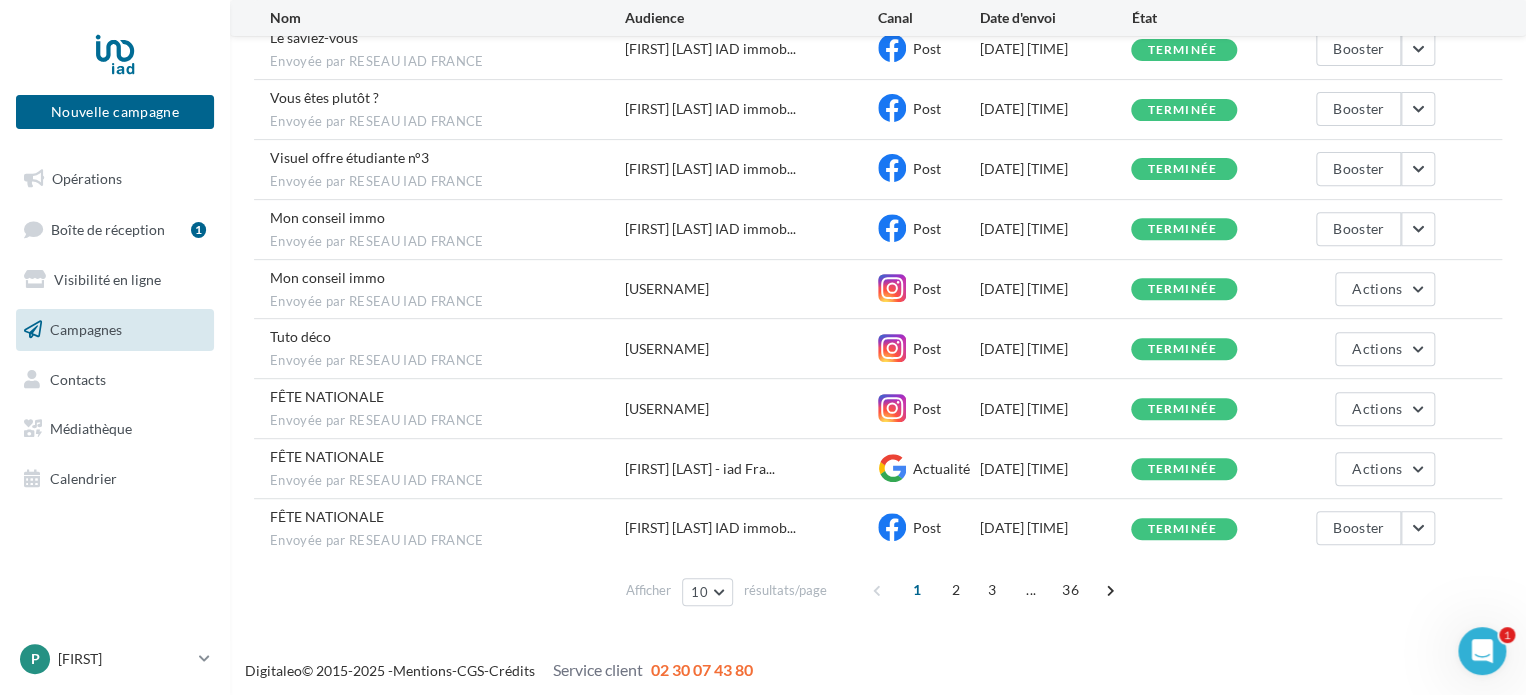 scroll, scrollTop: 0, scrollLeft: 0, axis: both 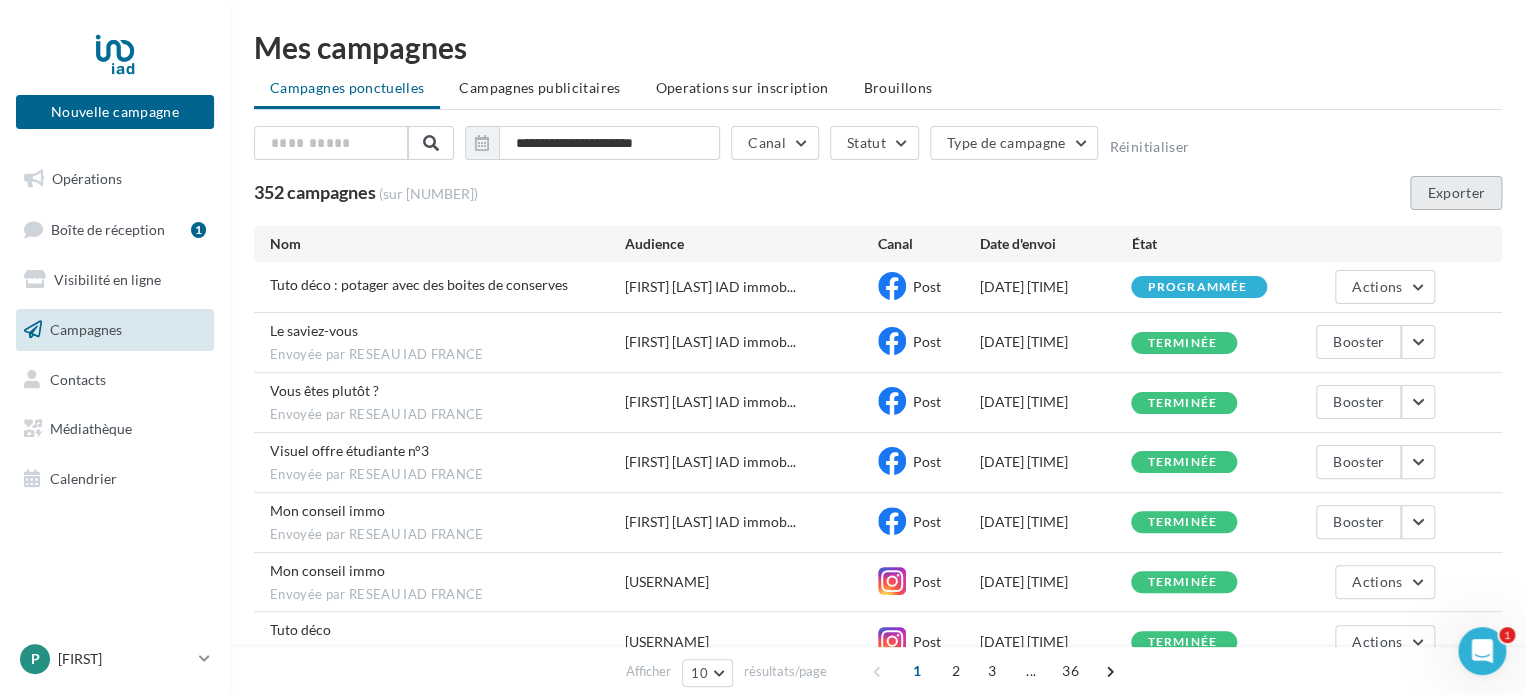 click on "Exporter" at bounding box center (1456, 193) 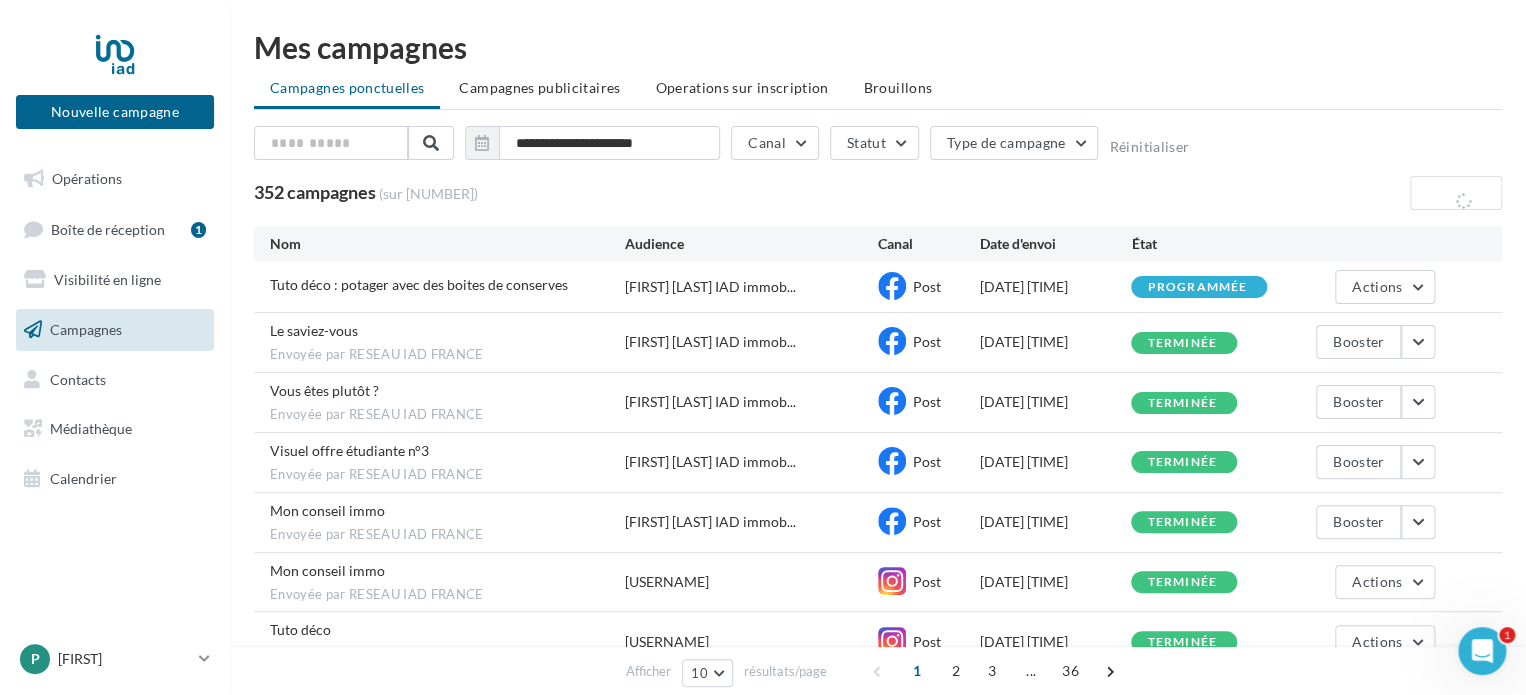click on "352 campagnes
(sur [NUMBER])
Exporter" at bounding box center [878, 193] 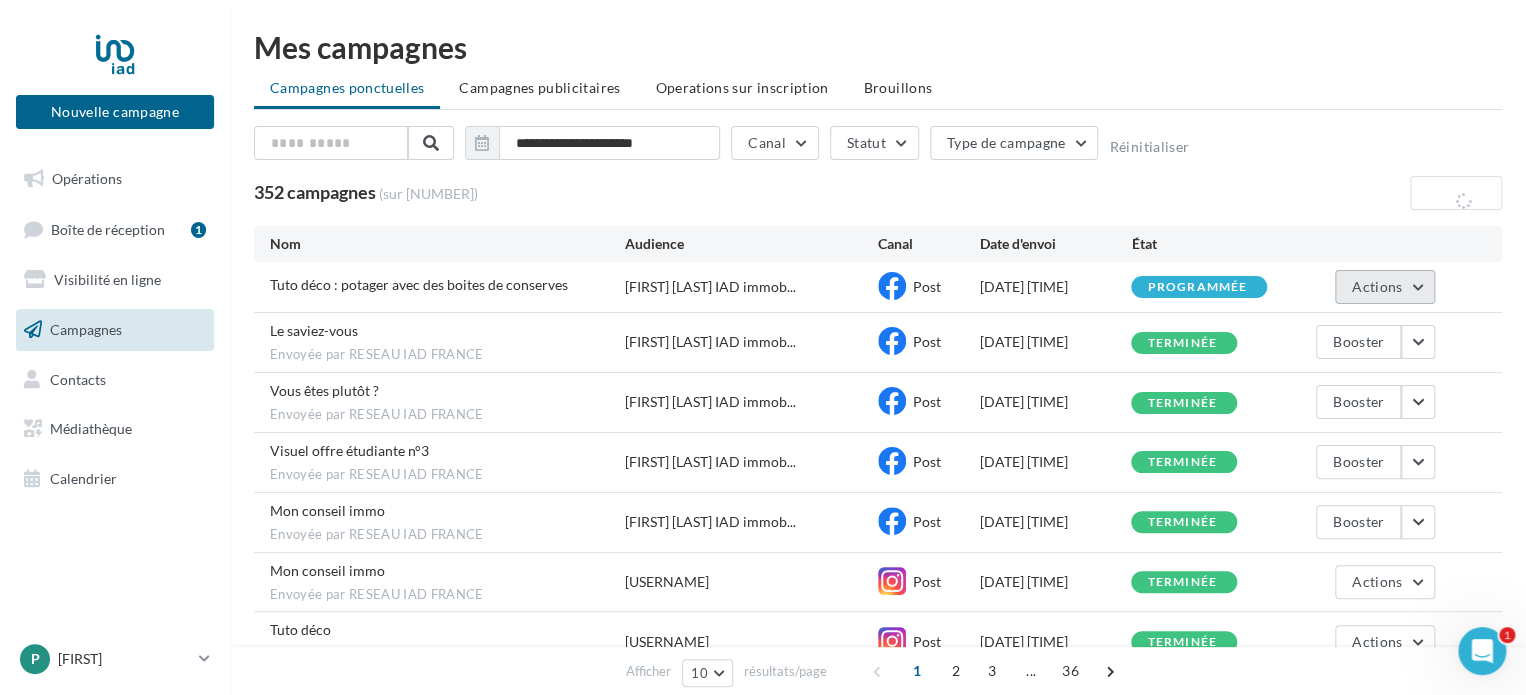 click on "Actions" at bounding box center [1377, 286] 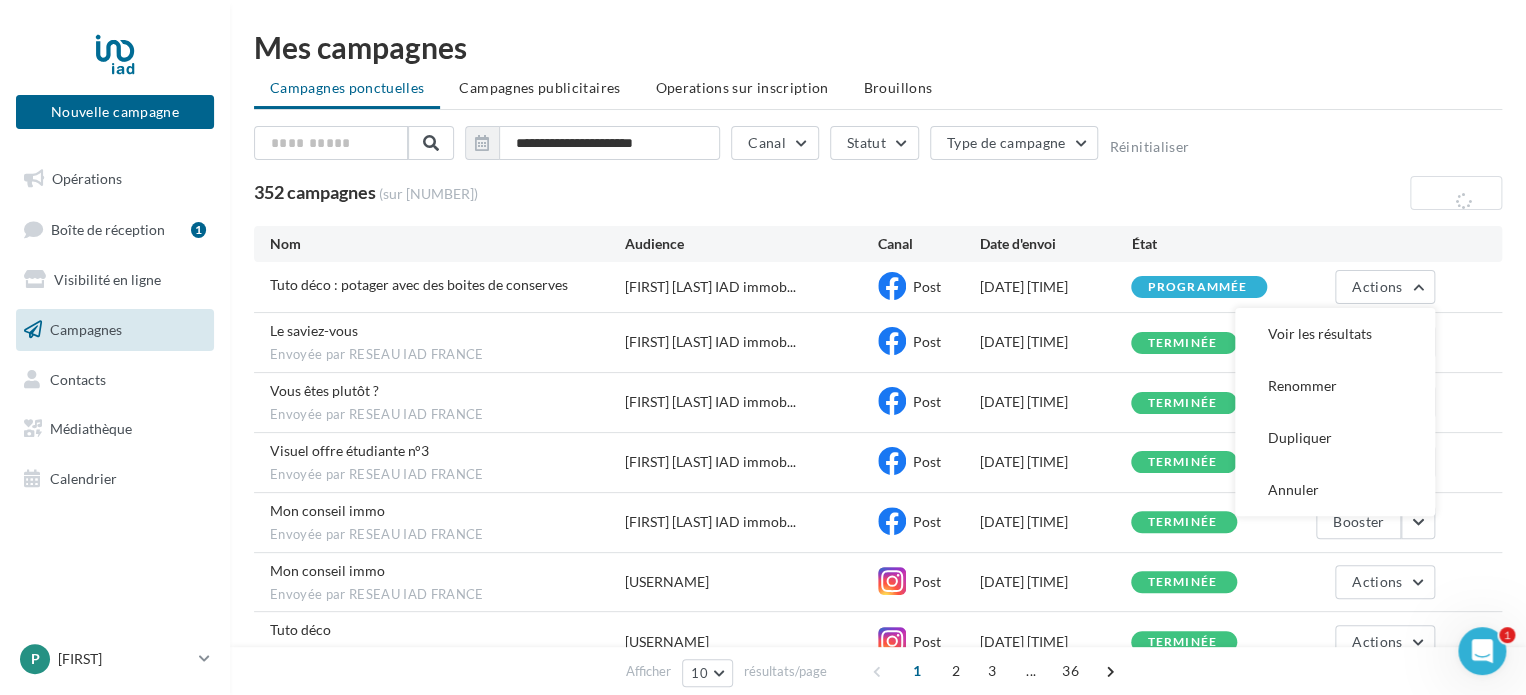 click on "**********" at bounding box center [878, 147] 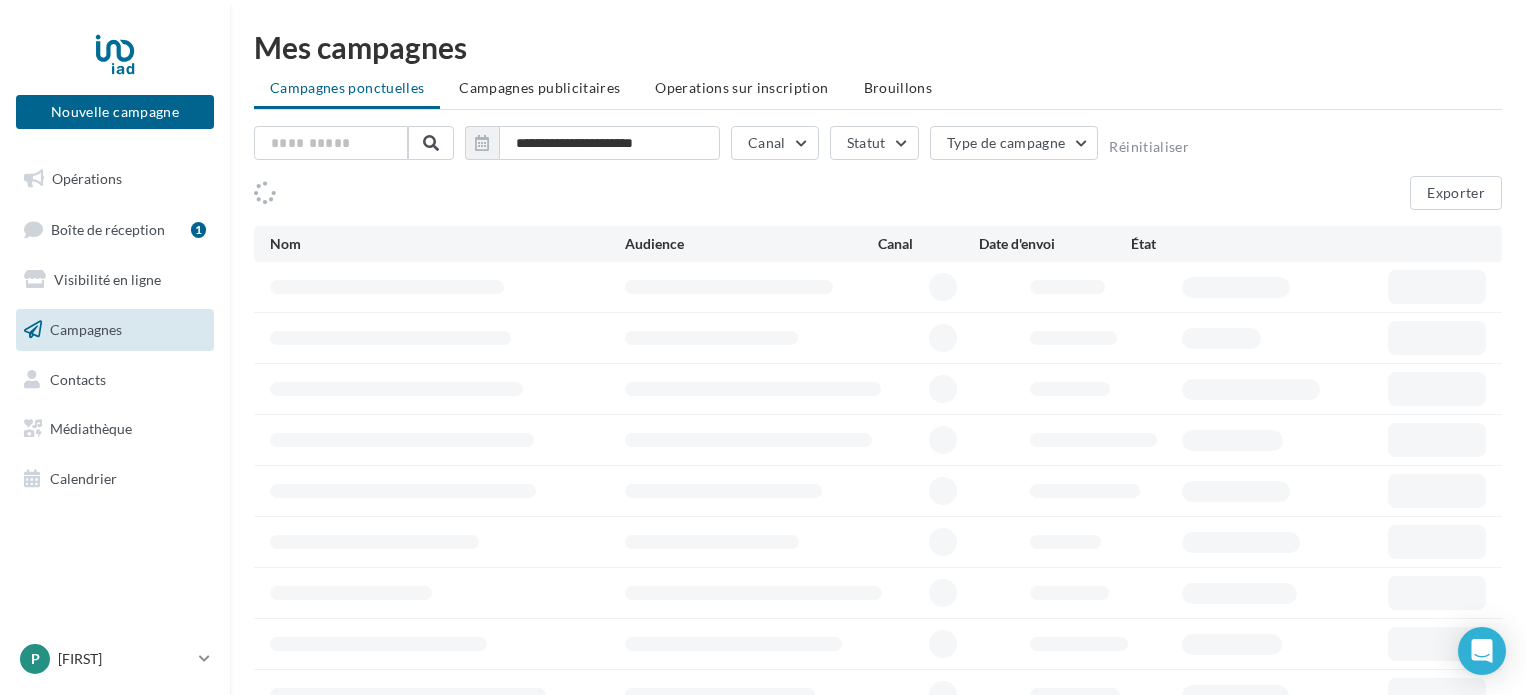 scroll, scrollTop: 0, scrollLeft: 0, axis: both 